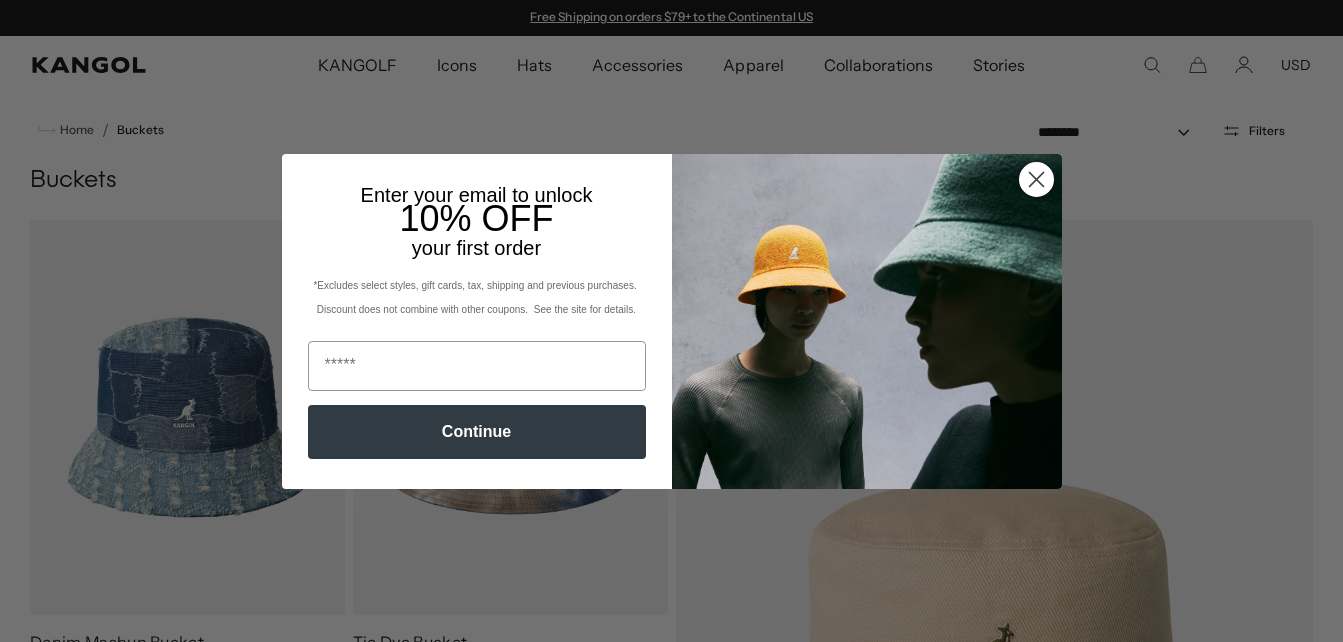scroll, scrollTop: 0, scrollLeft: 0, axis: both 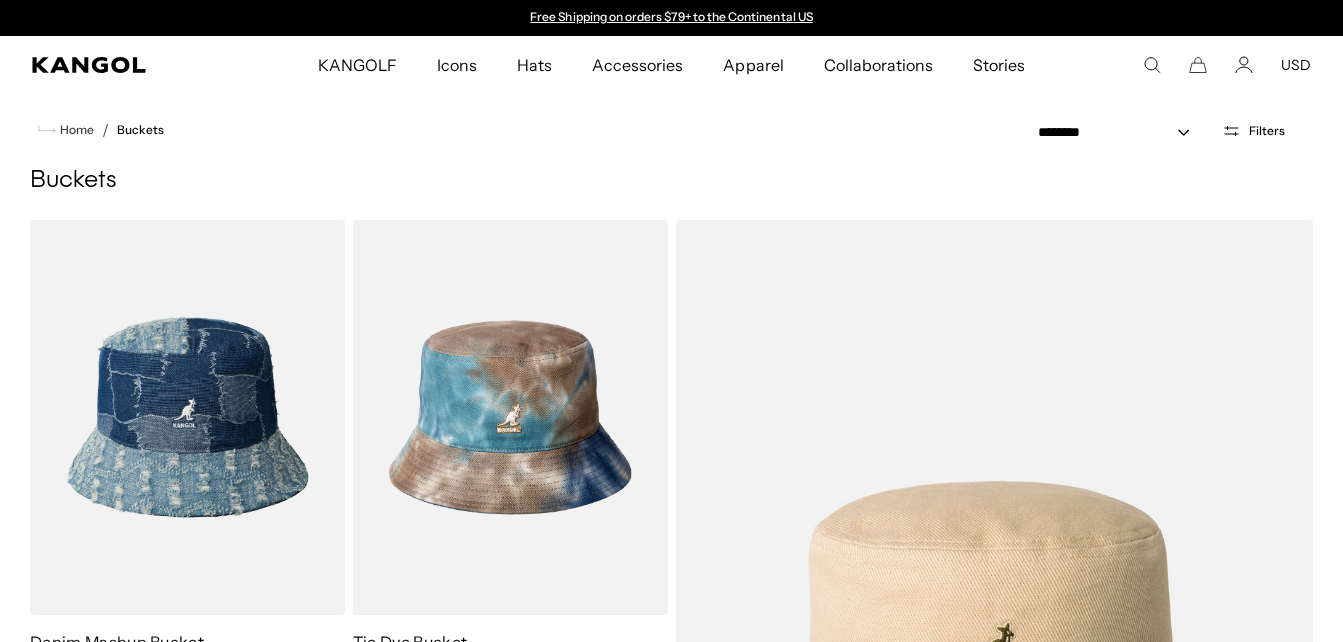 click on "Search here
USD
USD
EUR" at bounding box center [1222, 65] 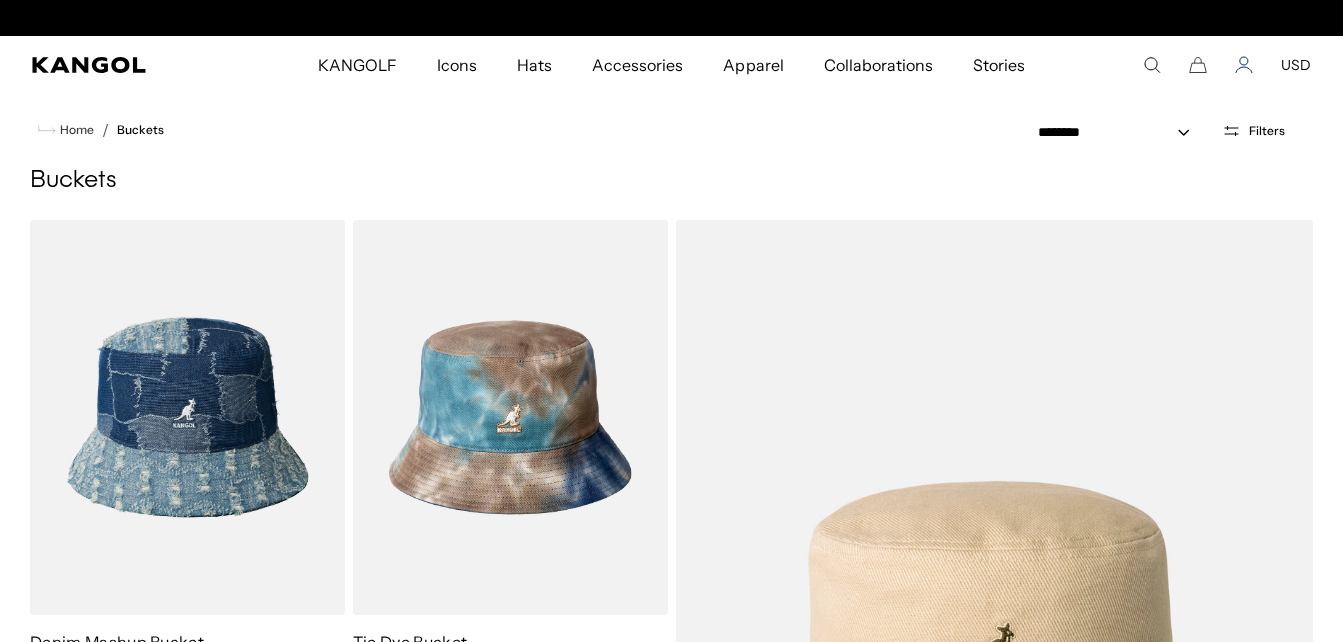 click 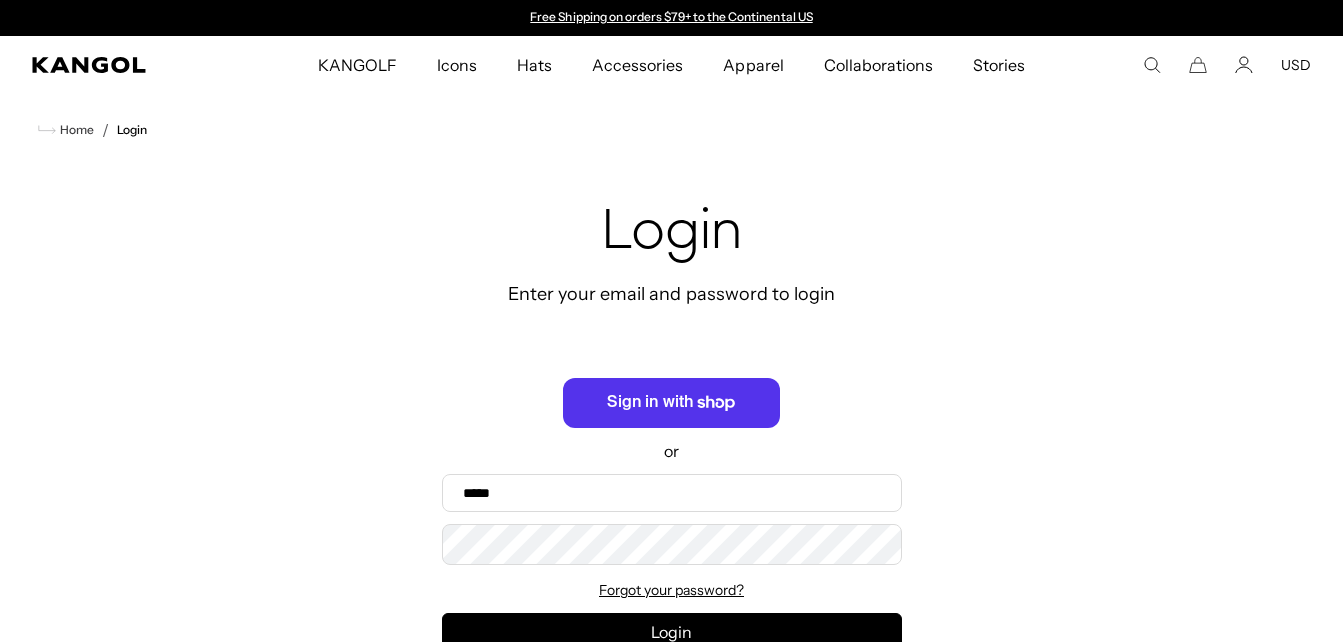 scroll, scrollTop: 0, scrollLeft: 0, axis: both 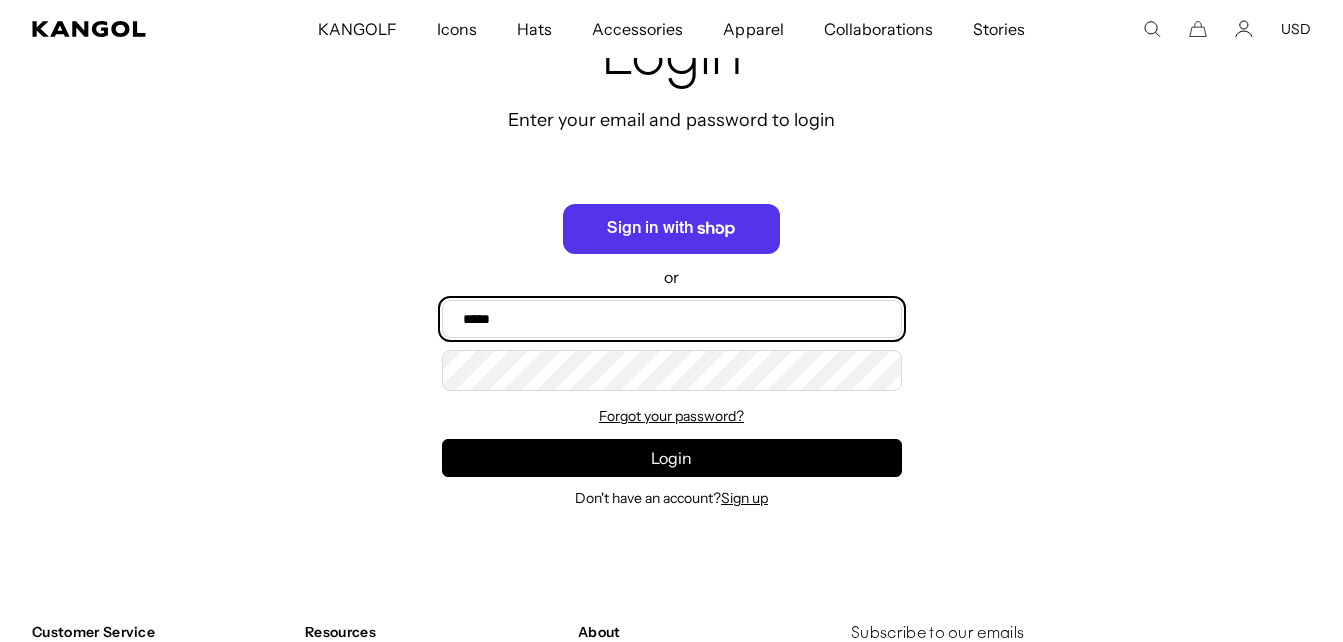 click on "Email" at bounding box center [672, 319] 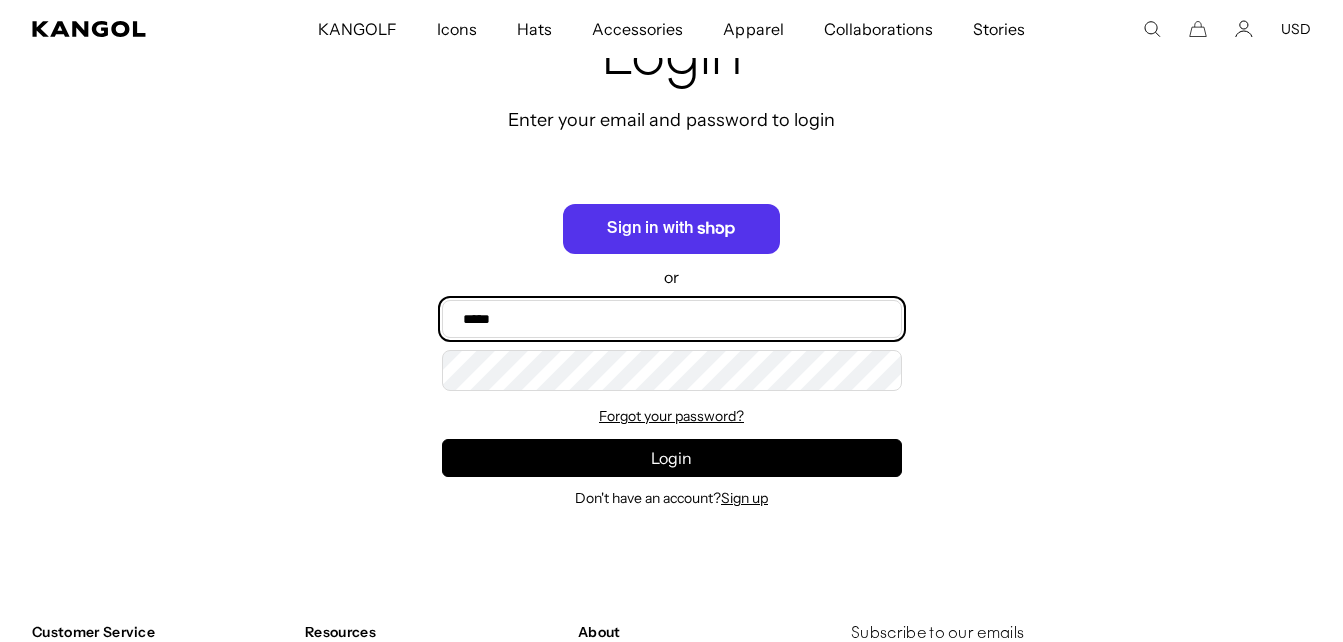 scroll, scrollTop: 0, scrollLeft: 0, axis: both 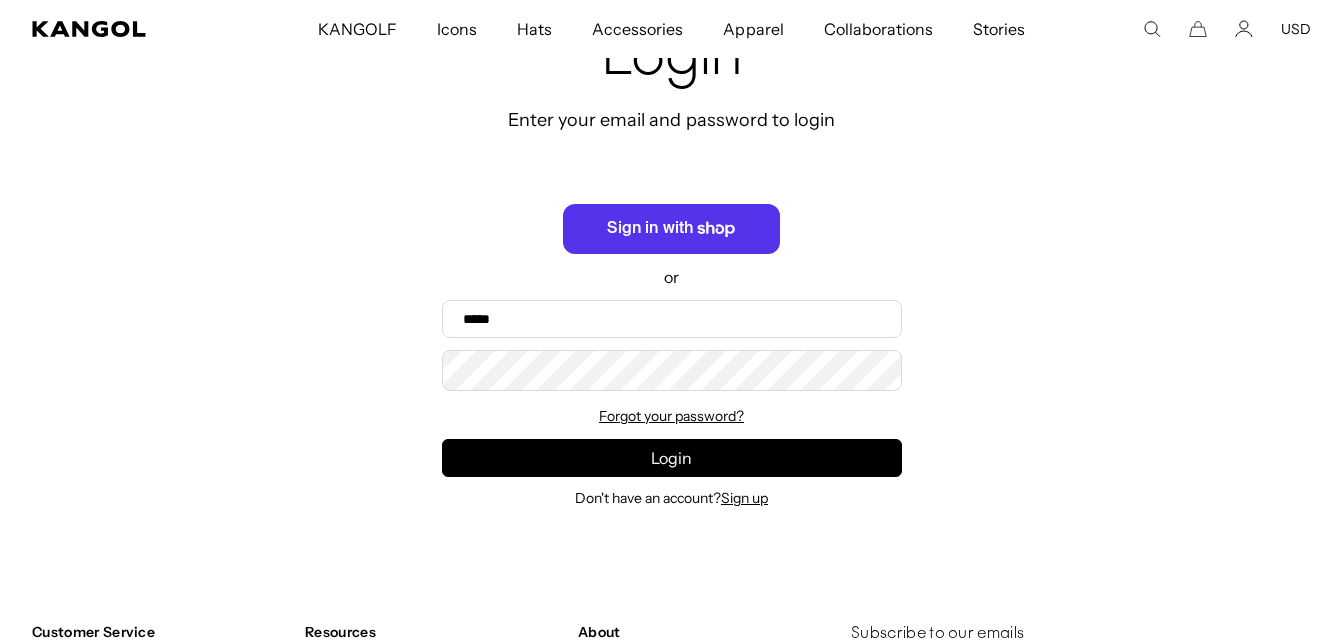 click on "Recover password
Enter your email to recover your password
Email
Recover
Remember your password? Back to  Login
Login
Enter your email and password to login
or
Email
Password
Forgot your password?
Login
Don't have an account?
Sign up" at bounding box center [671, 267] 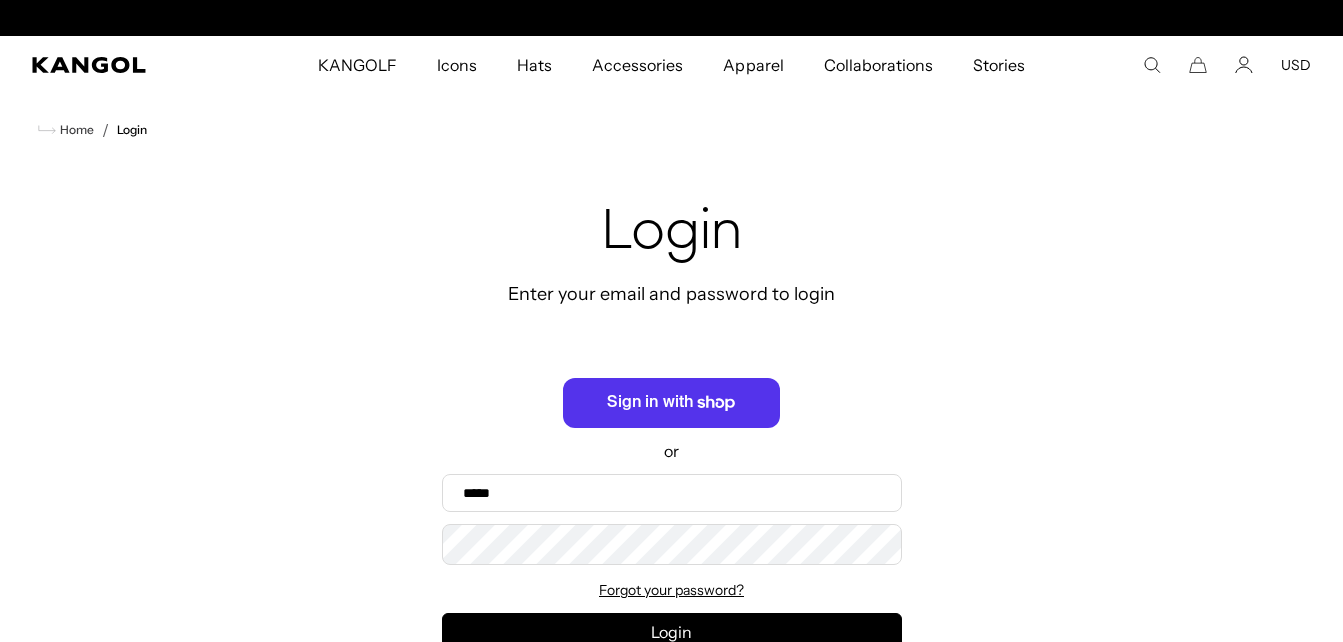 scroll, scrollTop: 0, scrollLeft: 412, axis: horizontal 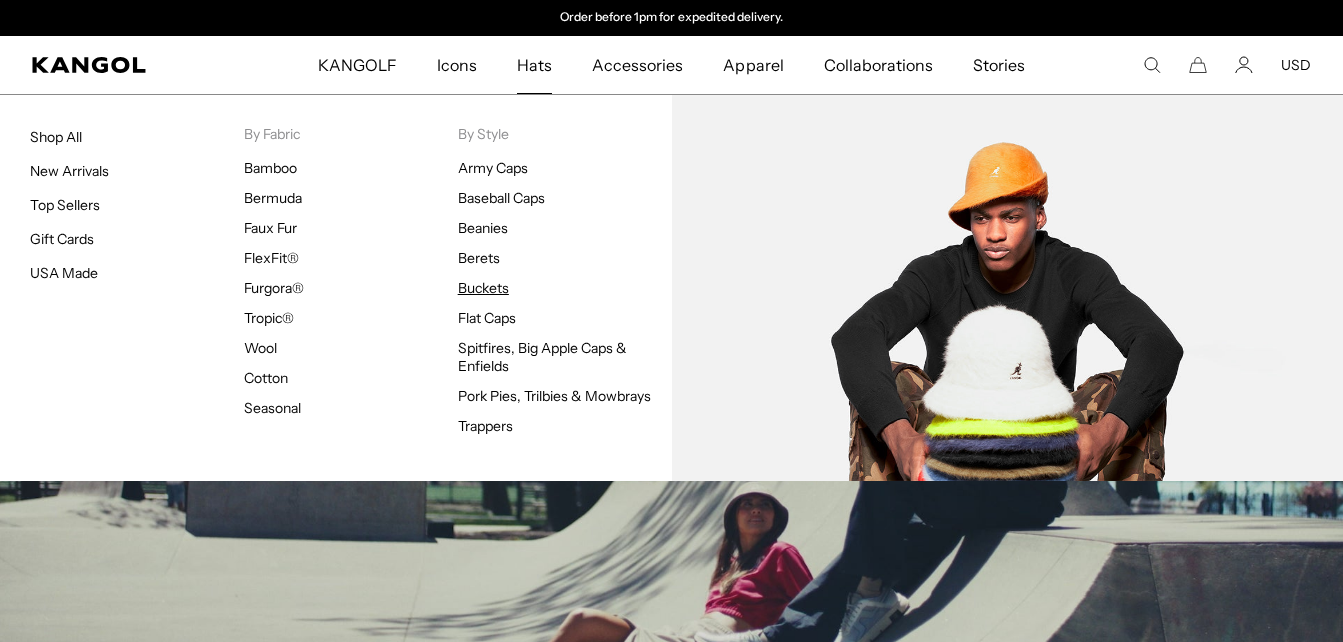 click on "Buckets" at bounding box center (483, 288) 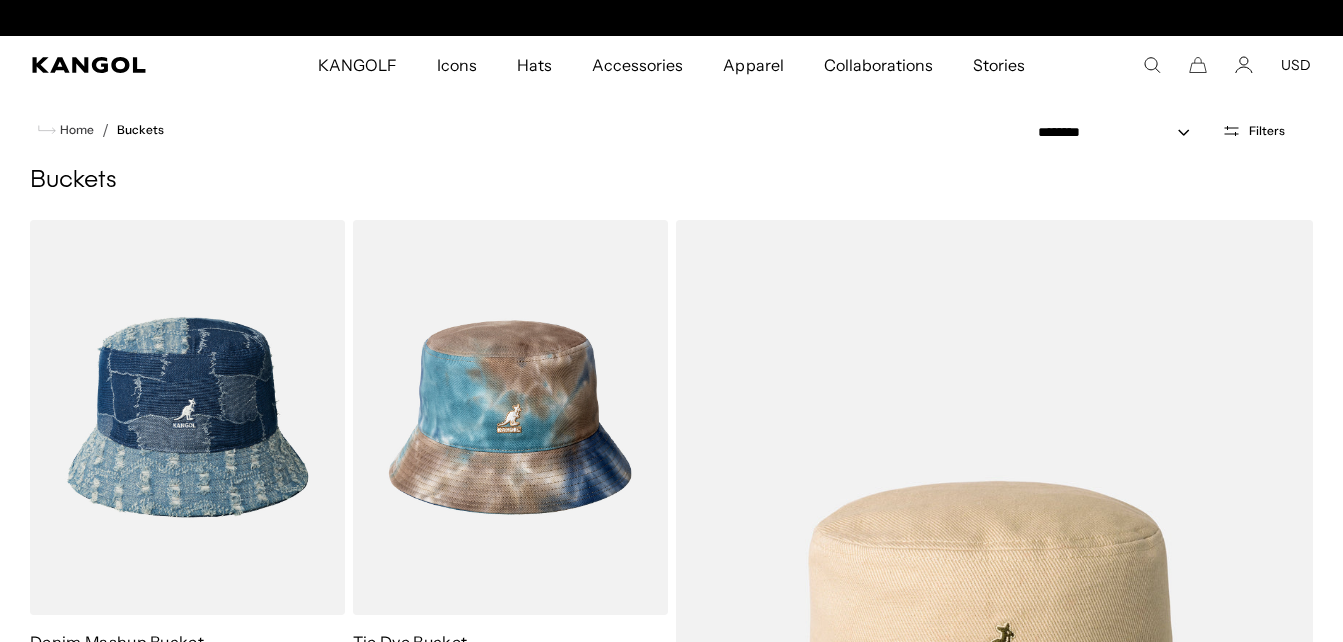 scroll, scrollTop: 0, scrollLeft: 0, axis: both 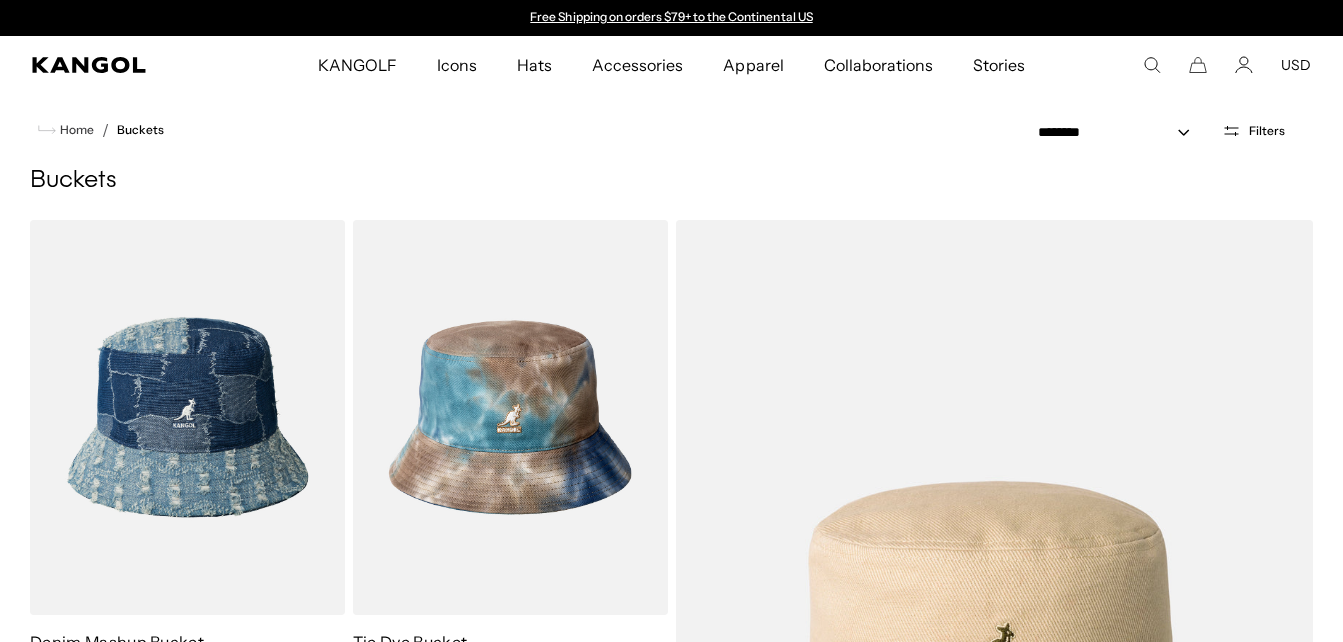 click on "Filters" at bounding box center [1253, 131] 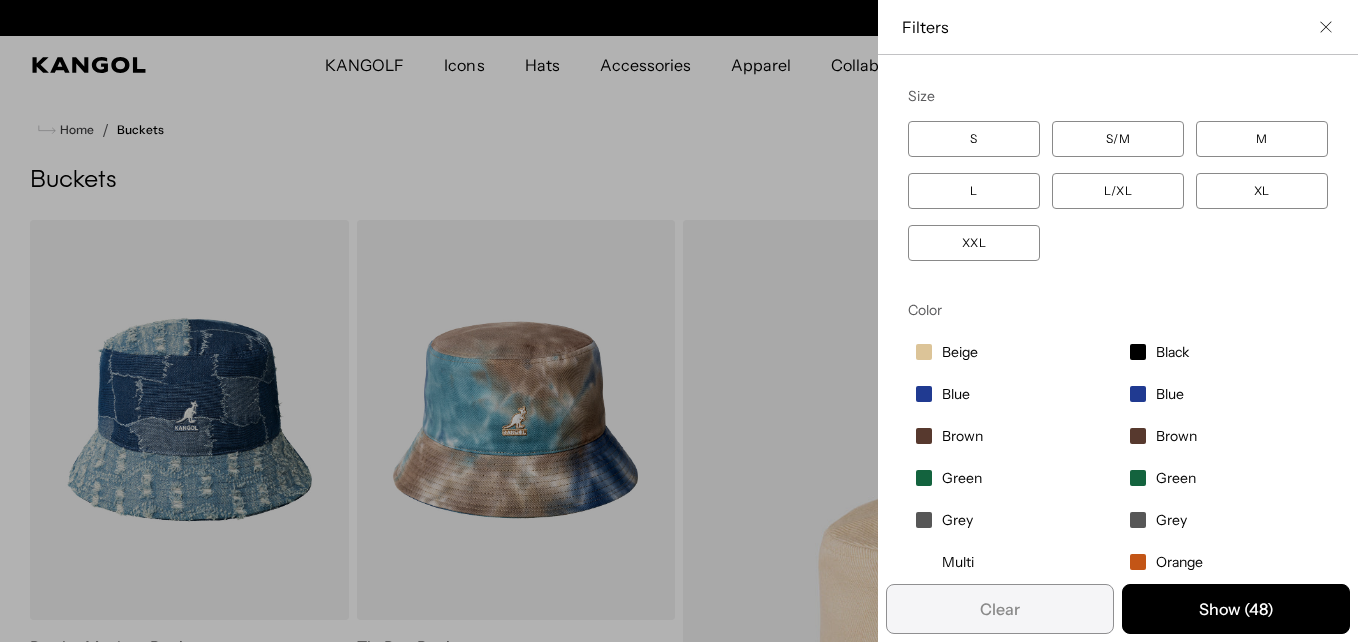 scroll, scrollTop: 0, scrollLeft: 412, axis: horizontal 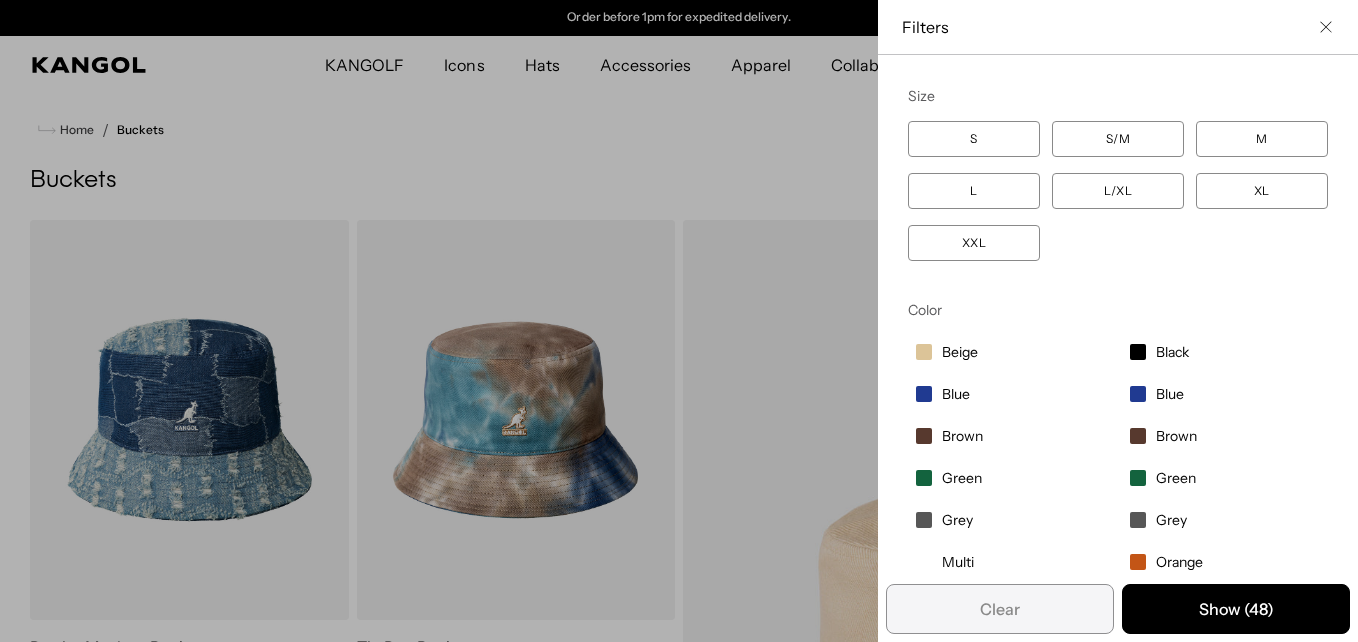 click on "XXL" at bounding box center [974, 243] 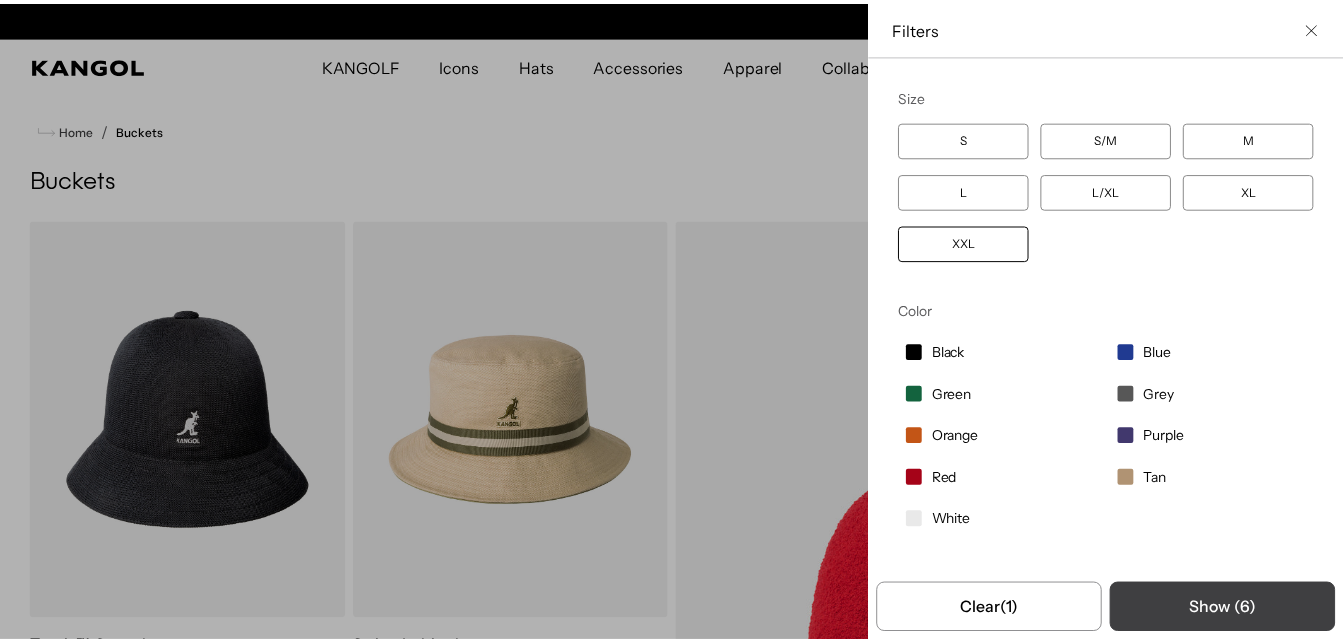scroll, scrollTop: 0, scrollLeft: 412, axis: horizontal 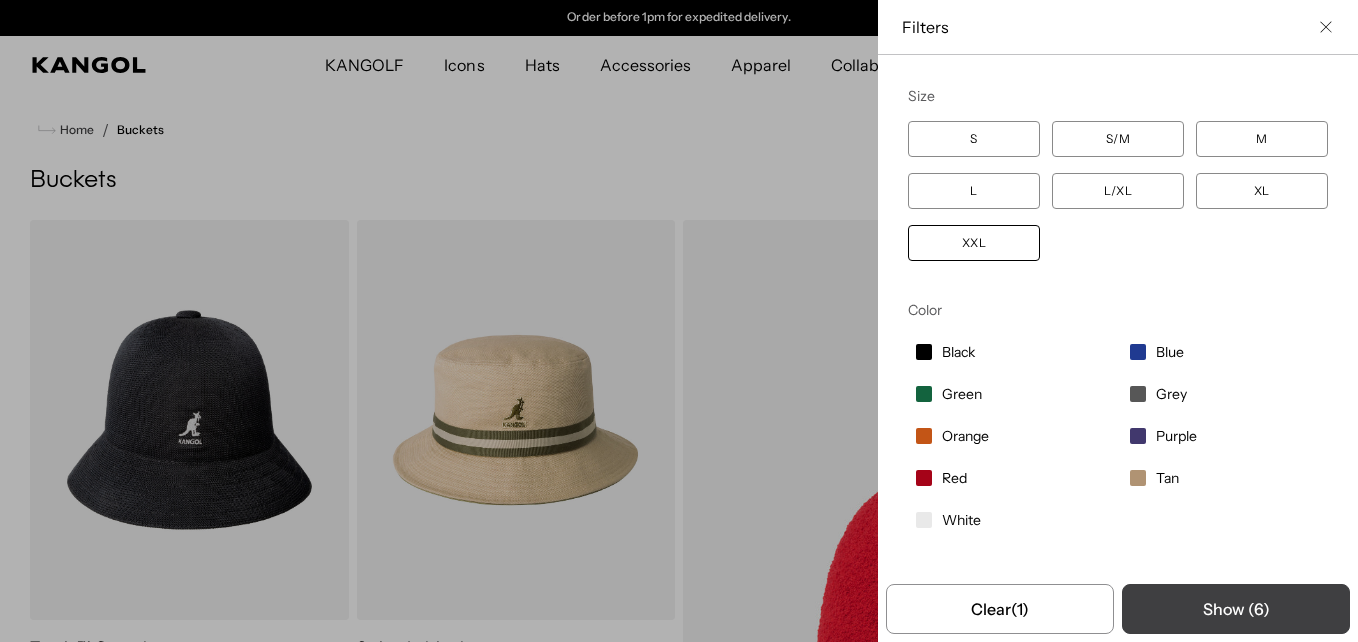 click on "Show ( 6 )" at bounding box center [1236, 609] 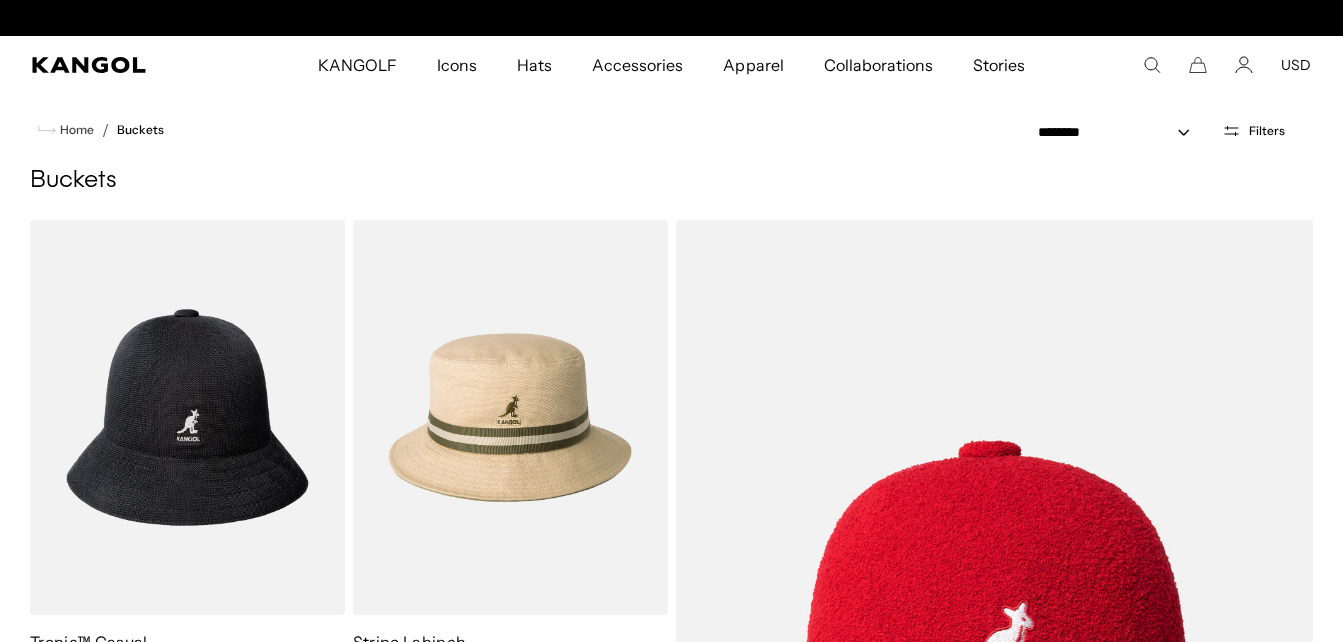 scroll, scrollTop: 0, scrollLeft: 0, axis: both 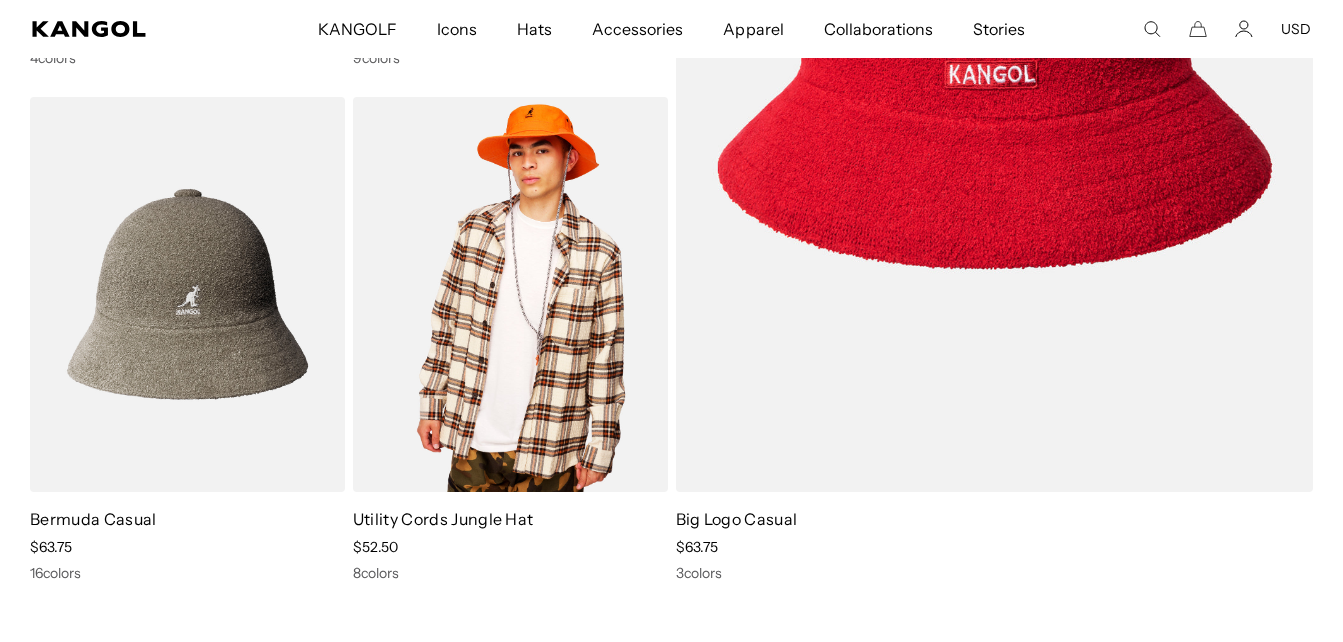 click at bounding box center (510, 294) 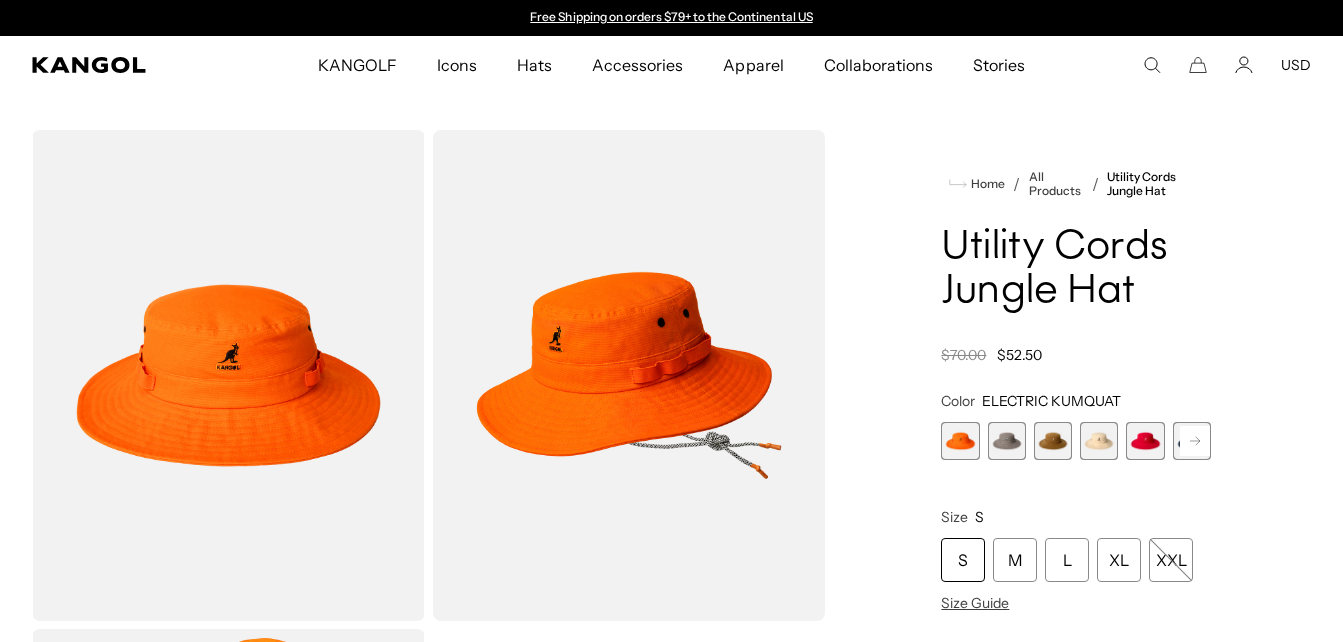 scroll, scrollTop: 0, scrollLeft: 0, axis: both 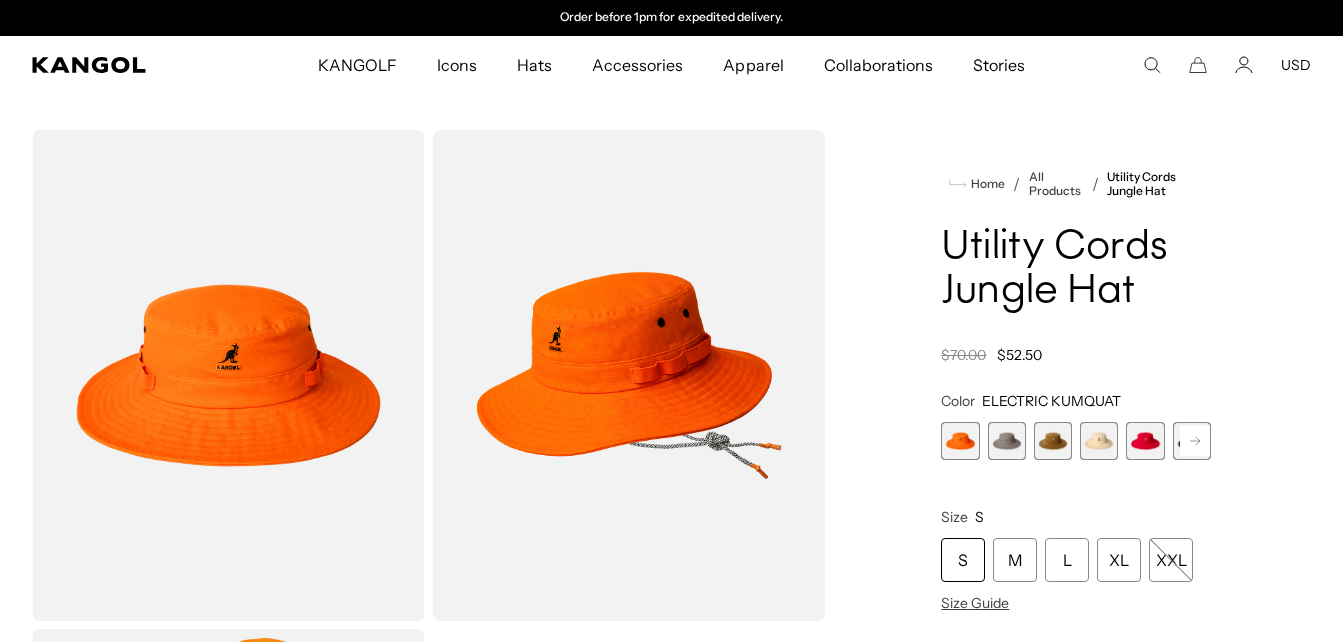 click at bounding box center (1007, 441) 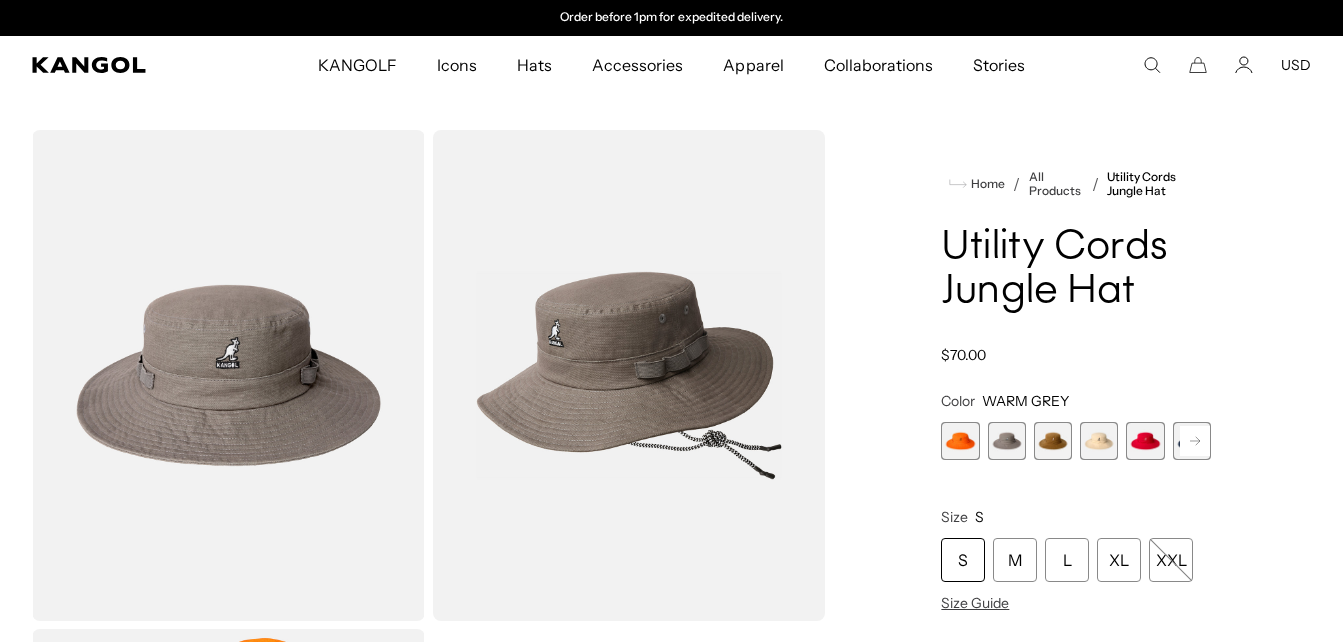 click at bounding box center [1053, 441] 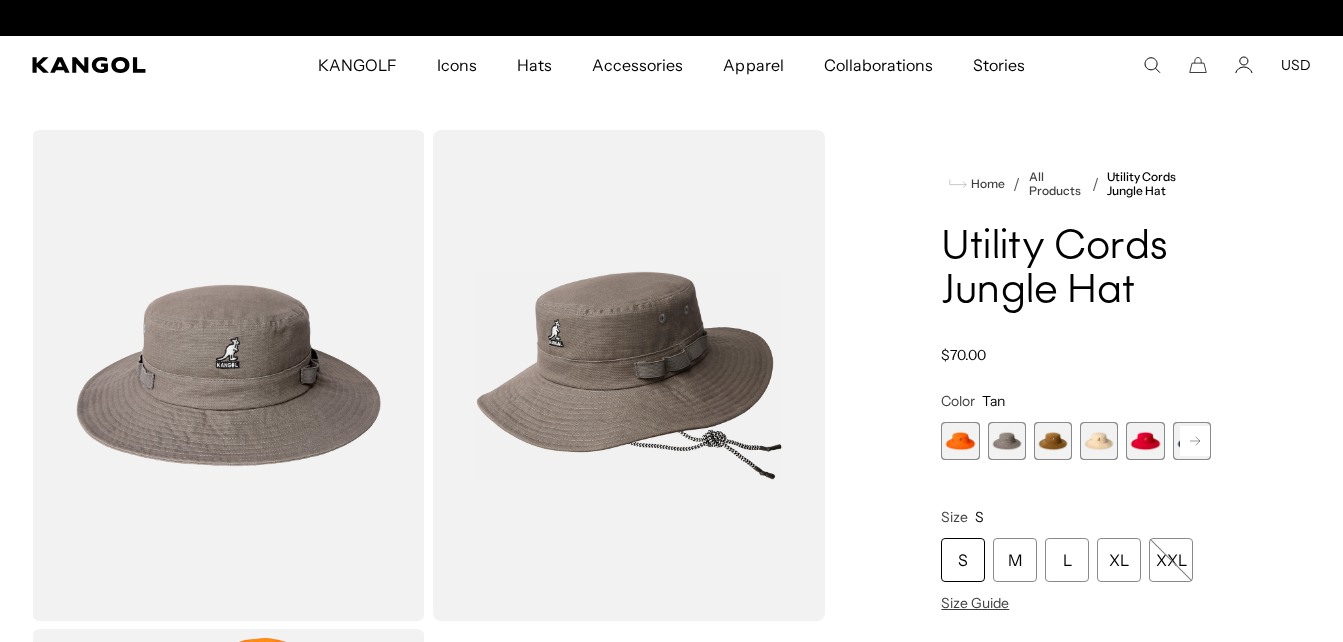 scroll, scrollTop: 0, scrollLeft: 0, axis: both 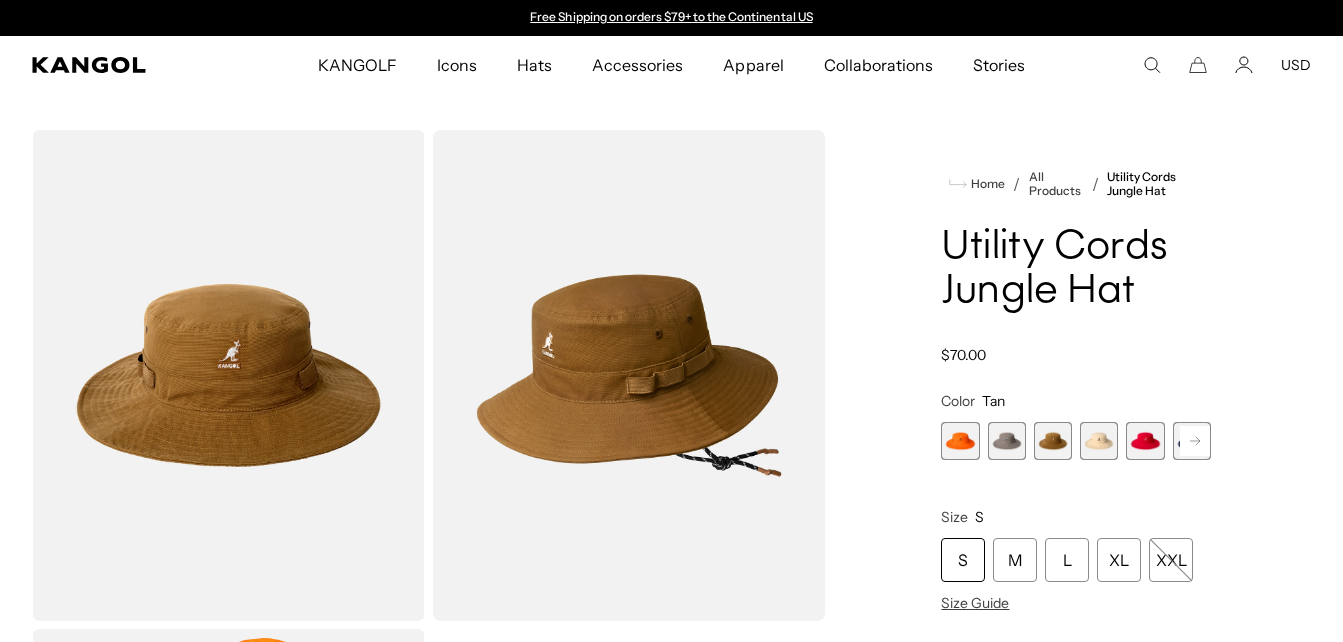 click at bounding box center [1099, 441] 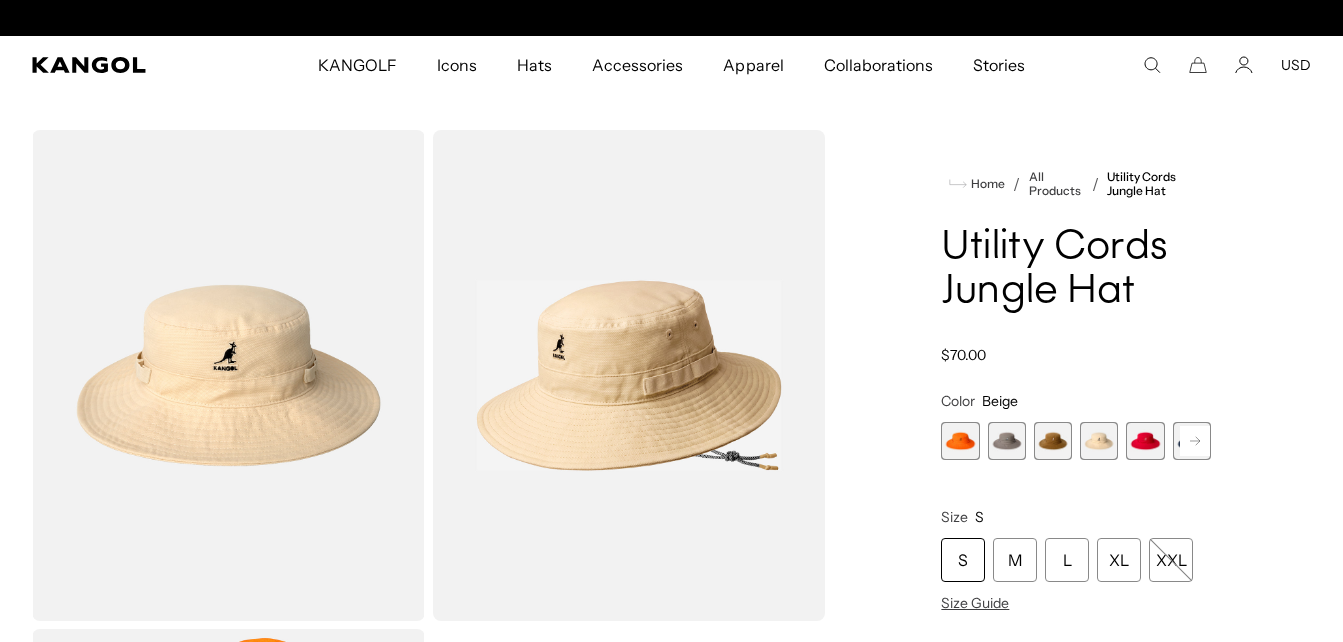 scroll, scrollTop: 0, scrollLeft: 412, axis: horizontal 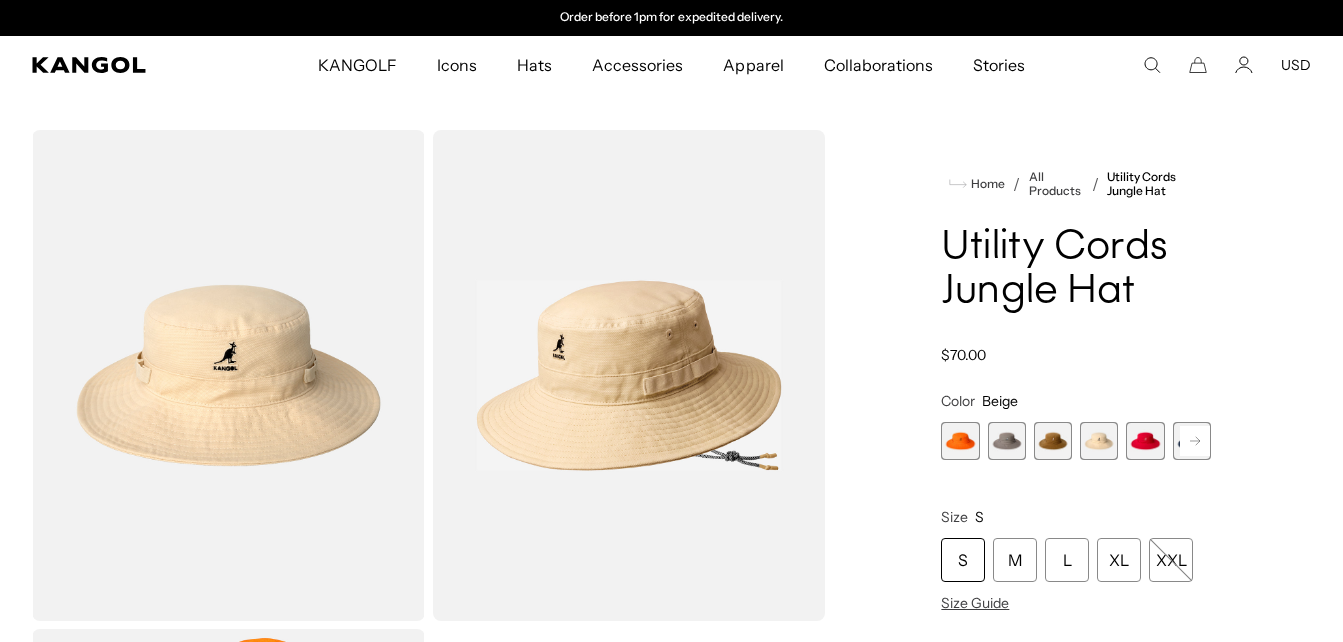 click at bounding box center (1145, 441) 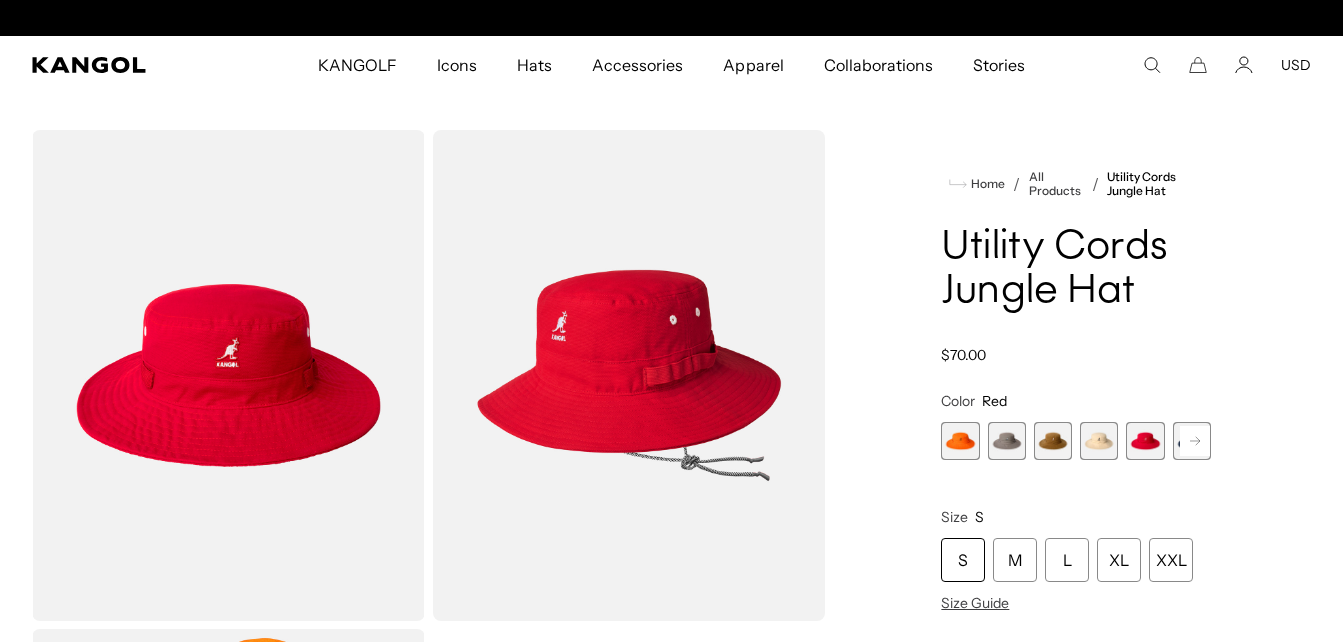 scroll, scrollTop: 0, scrollLeft: 0, axis: both 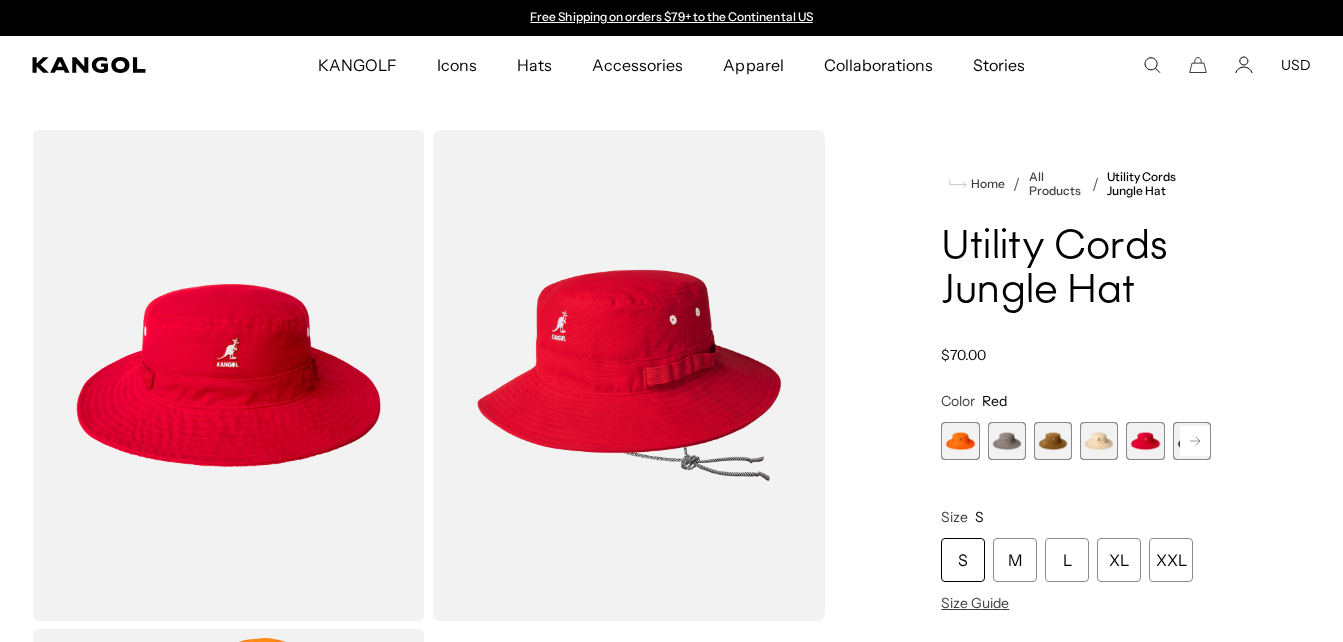 click 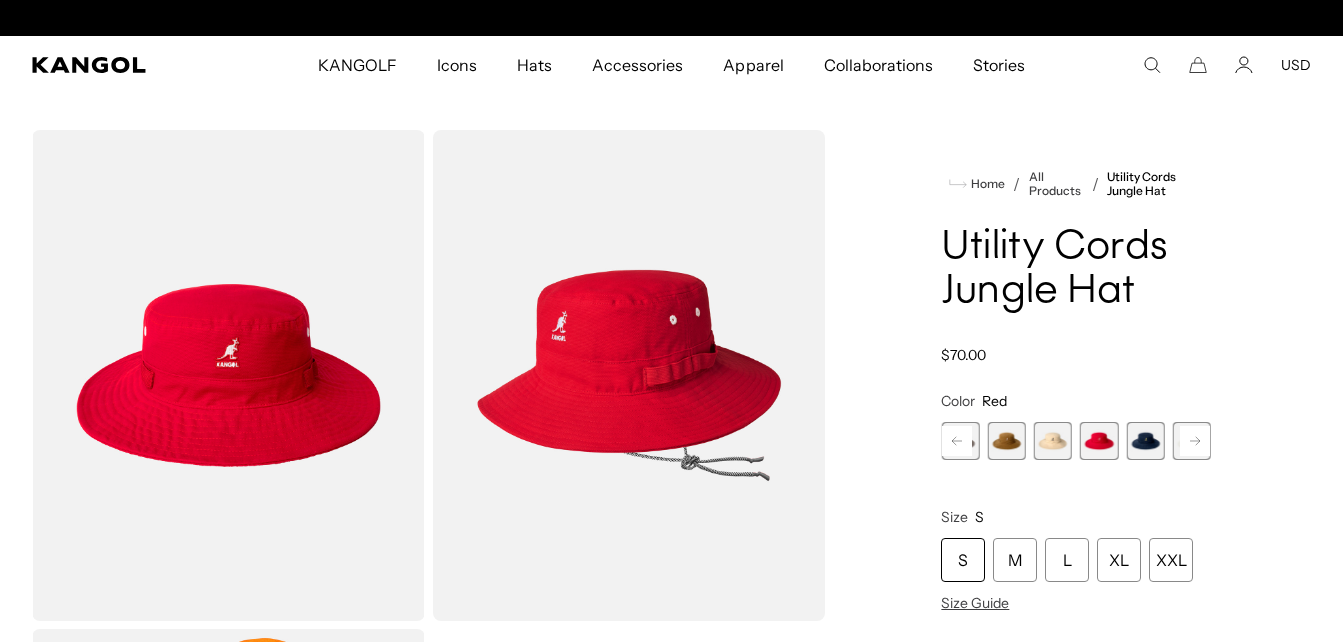 scroll, scrollTop: 0, scrollLeft: 412, axis: horizontal 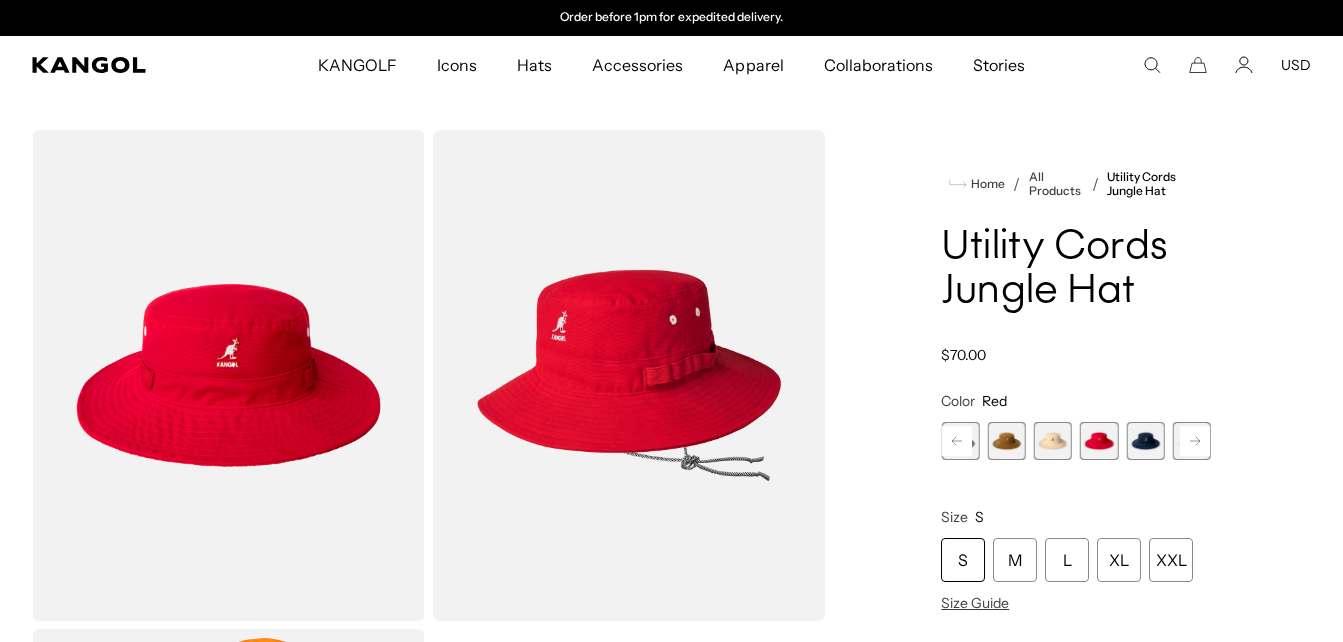 click 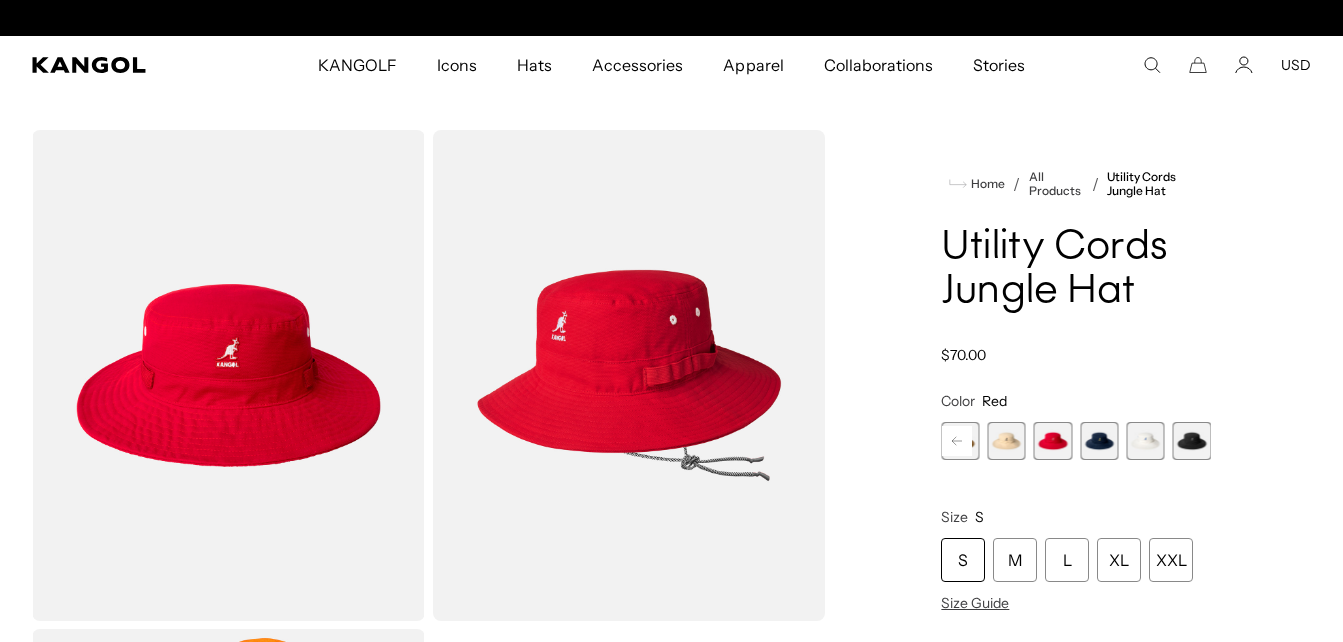 click at bounding box center [1192, 441] 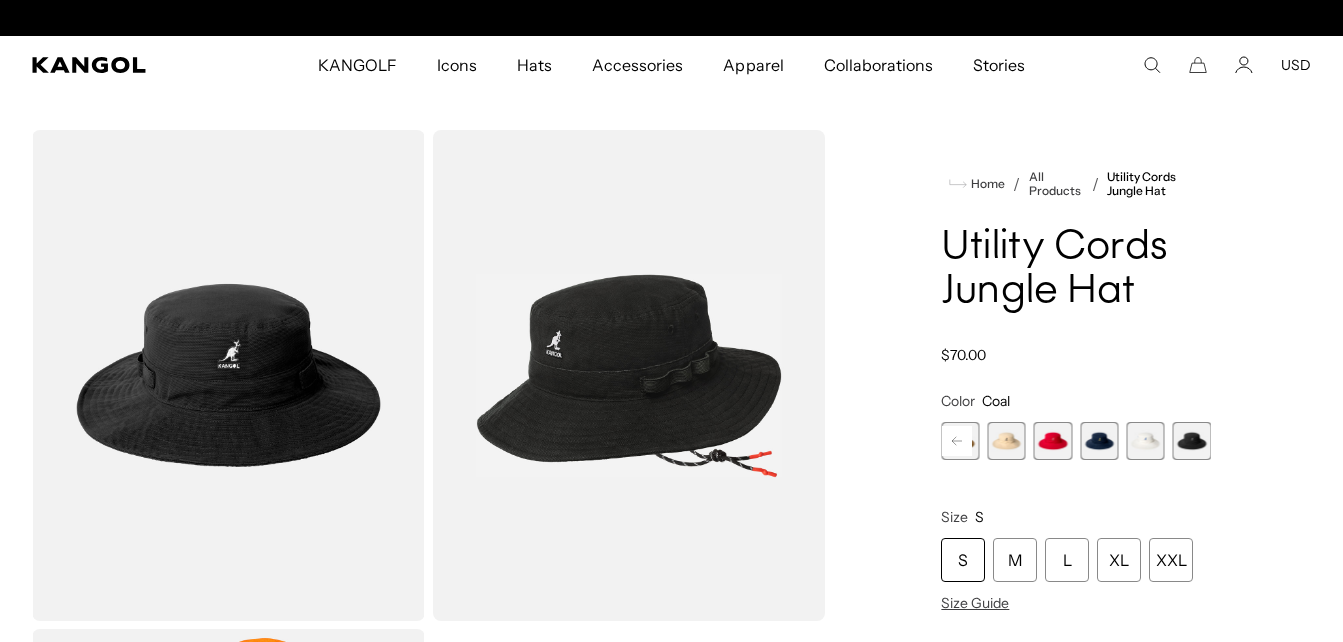 scroll, scrollTop: 0, scrollLeft: 412, axis: horizontal 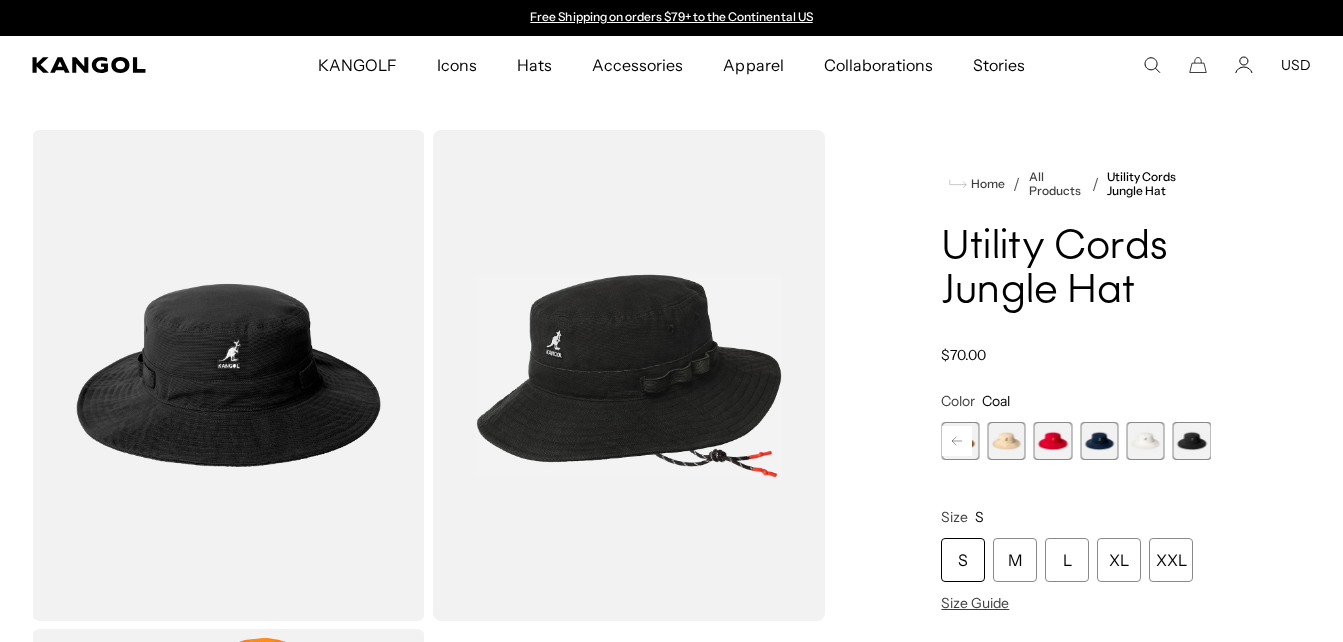 click at bounding box center [1145, 441] 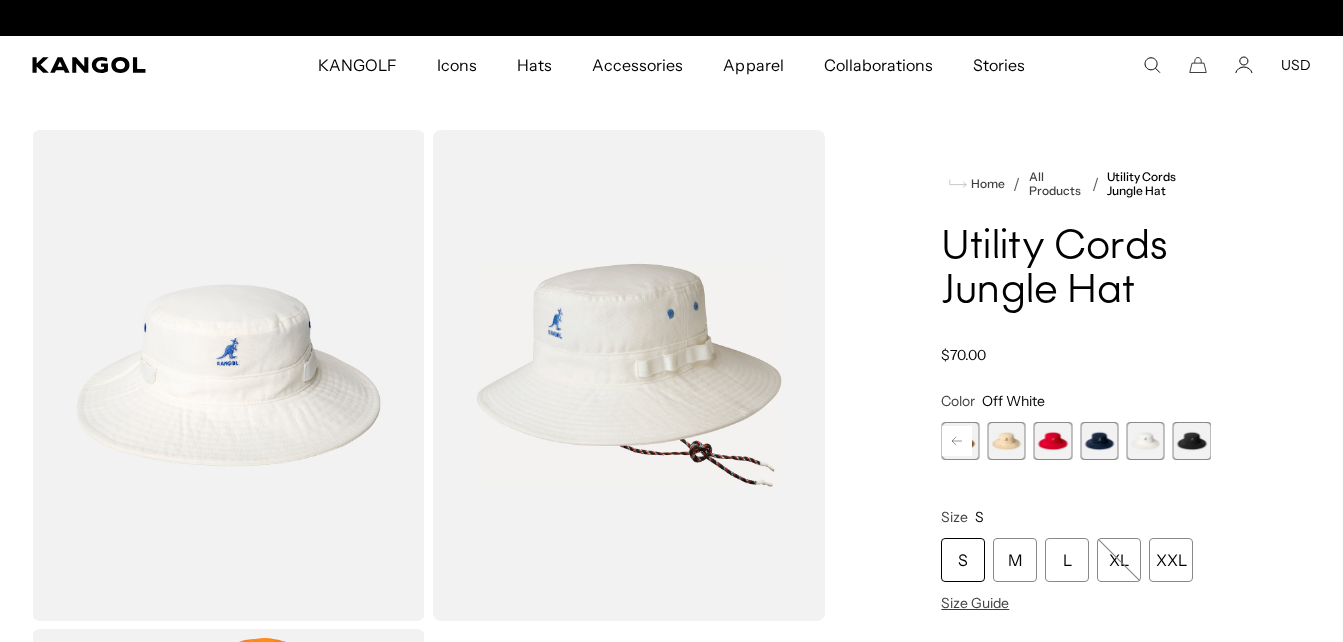 scroll, scrollTop: 0, scrollLeft: 412, axis: horizontal 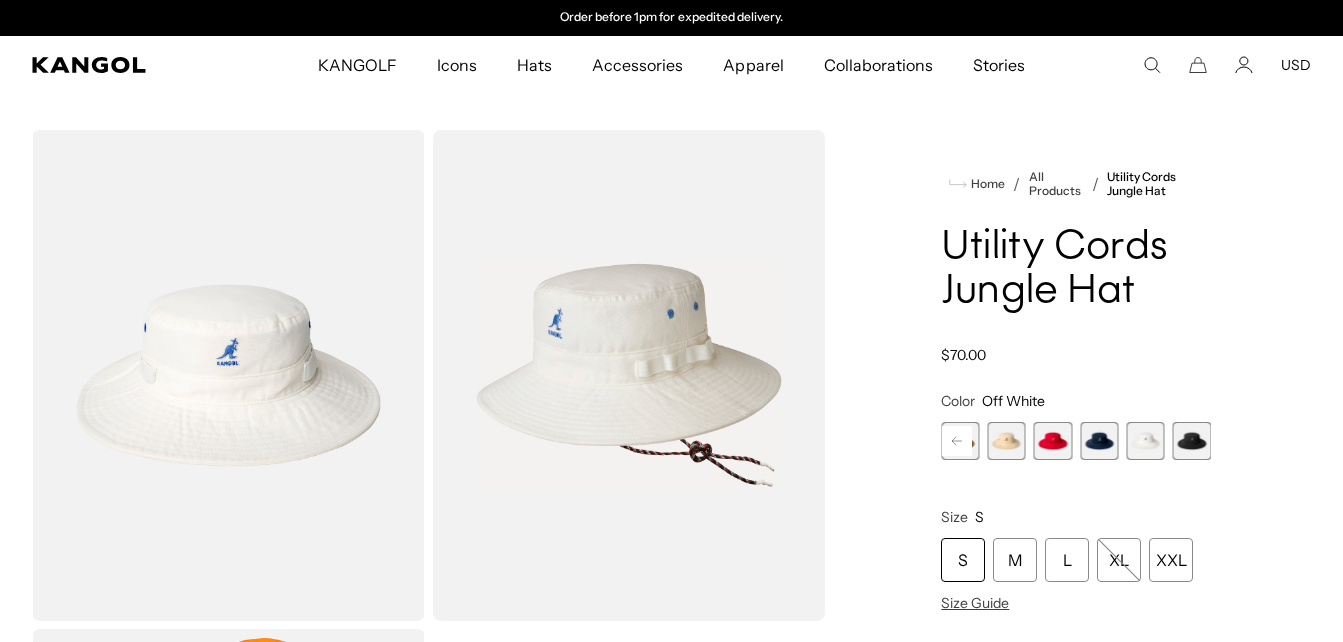 click at bounding box center [1099, 441] 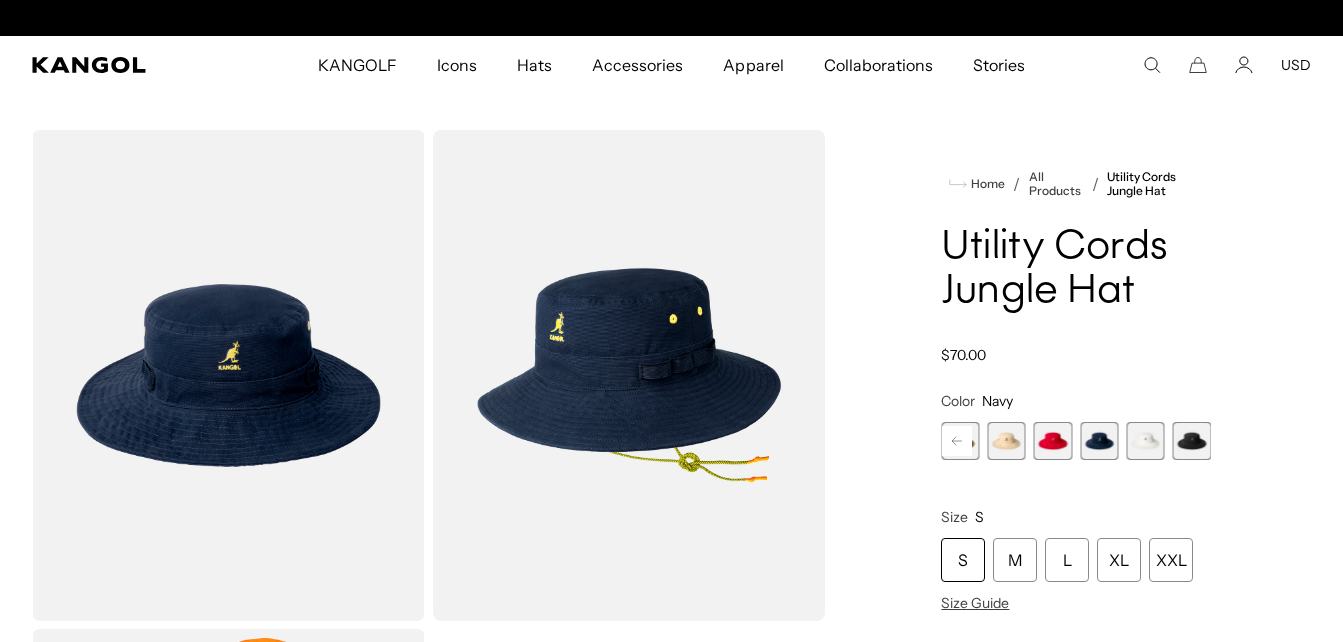 scroll, scrollTop: 0, scrollLeft: 412, axis: horizontal 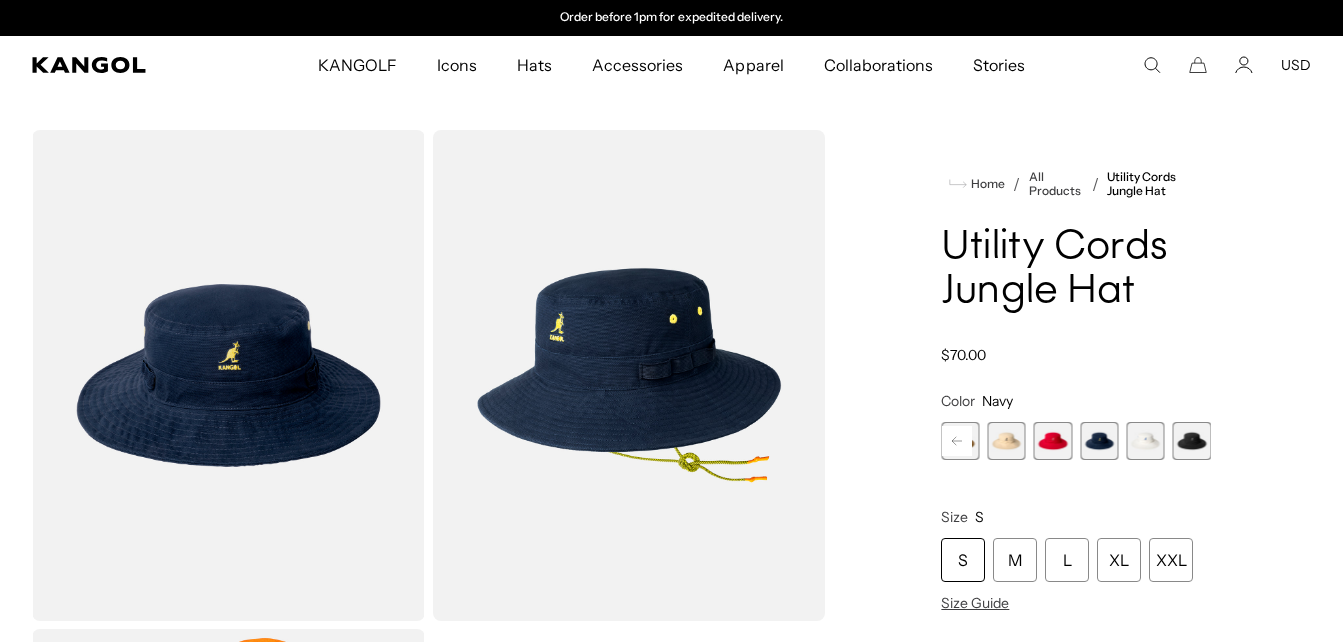click at bounding box center (1053, 441) 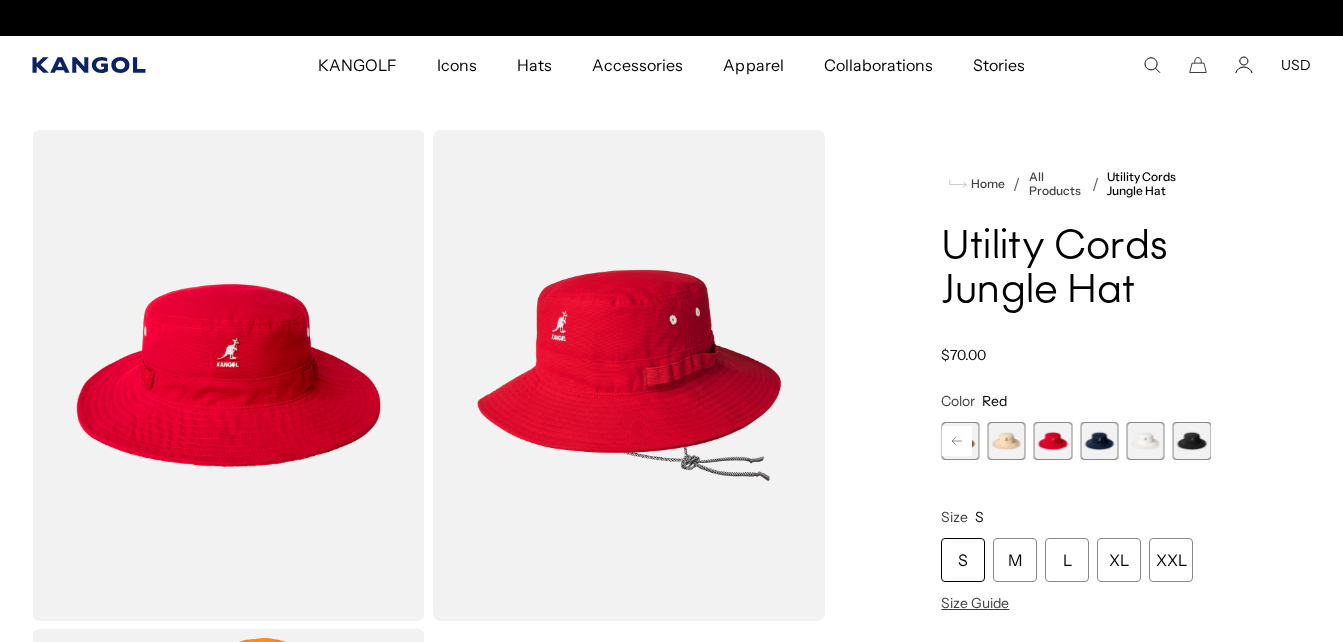 scroll, scrollTop: 0, scrollLeft: 0, axis: both 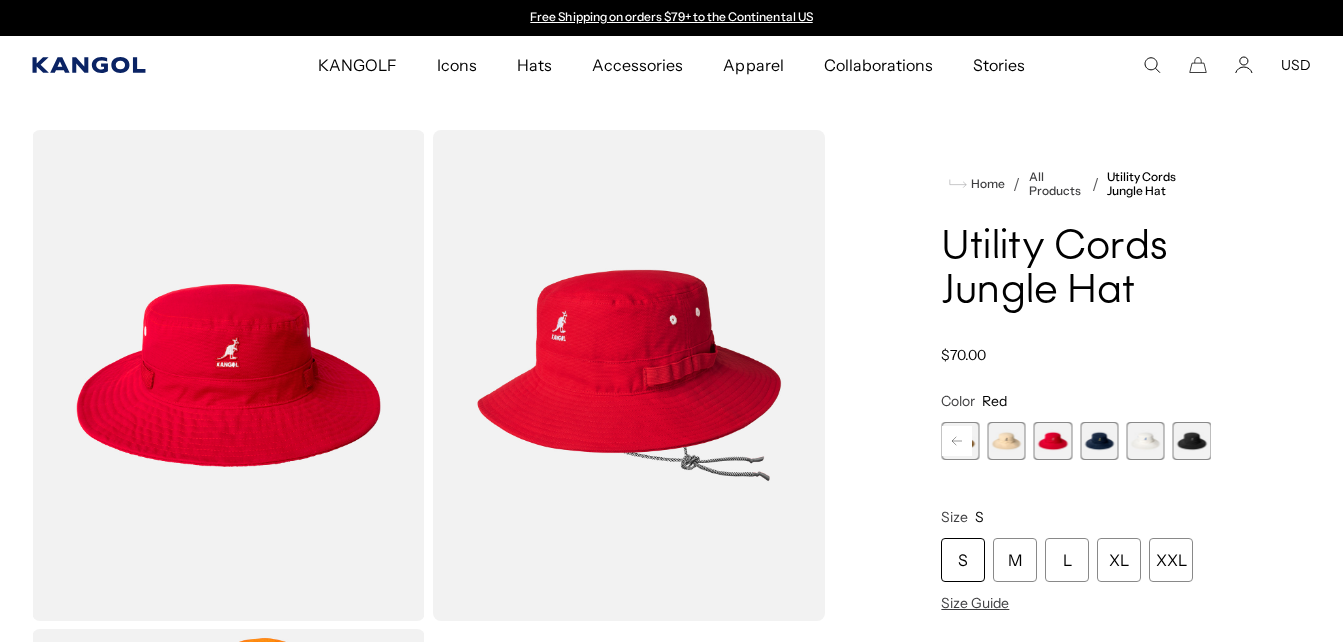 click 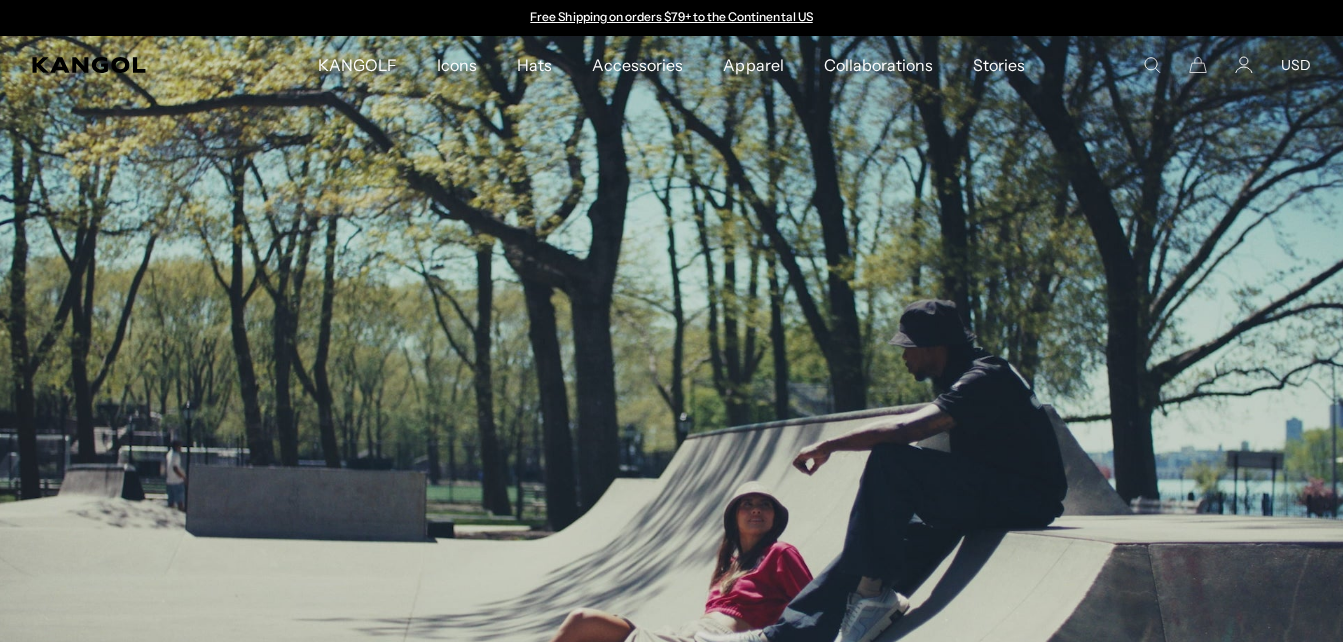 scroll, scrollTop: 0, scrollLeft: 0, axis: both 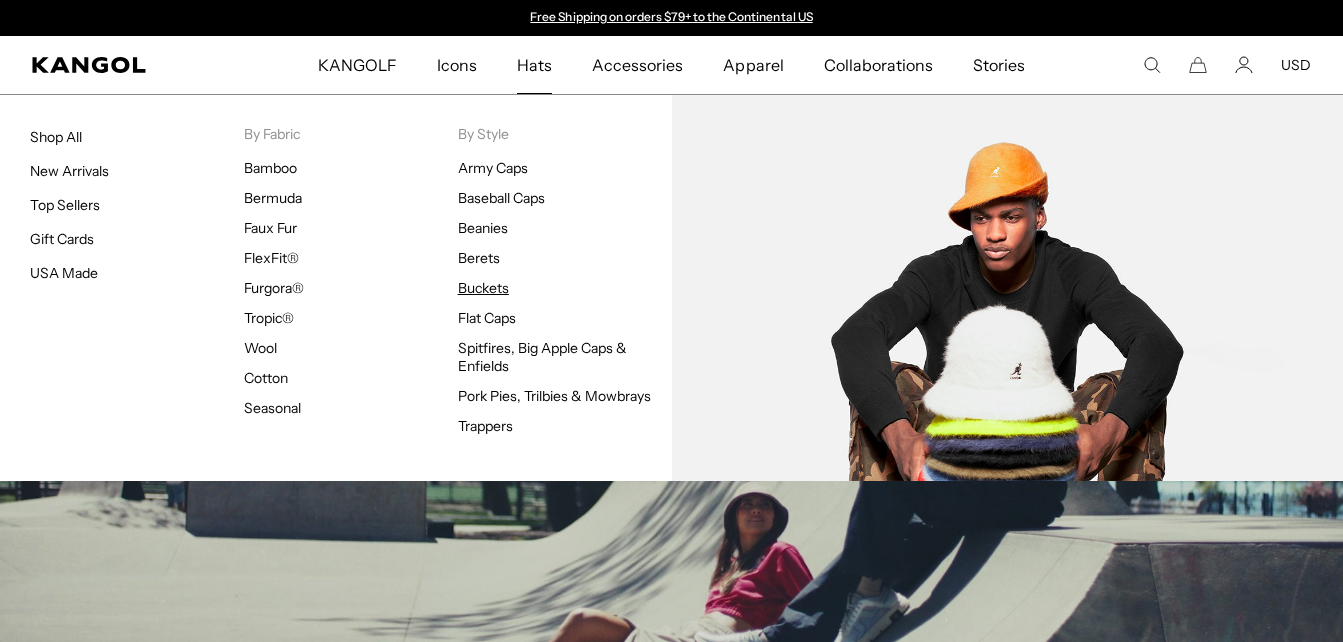 click on "Buckets" at bounding box center (483, 288) 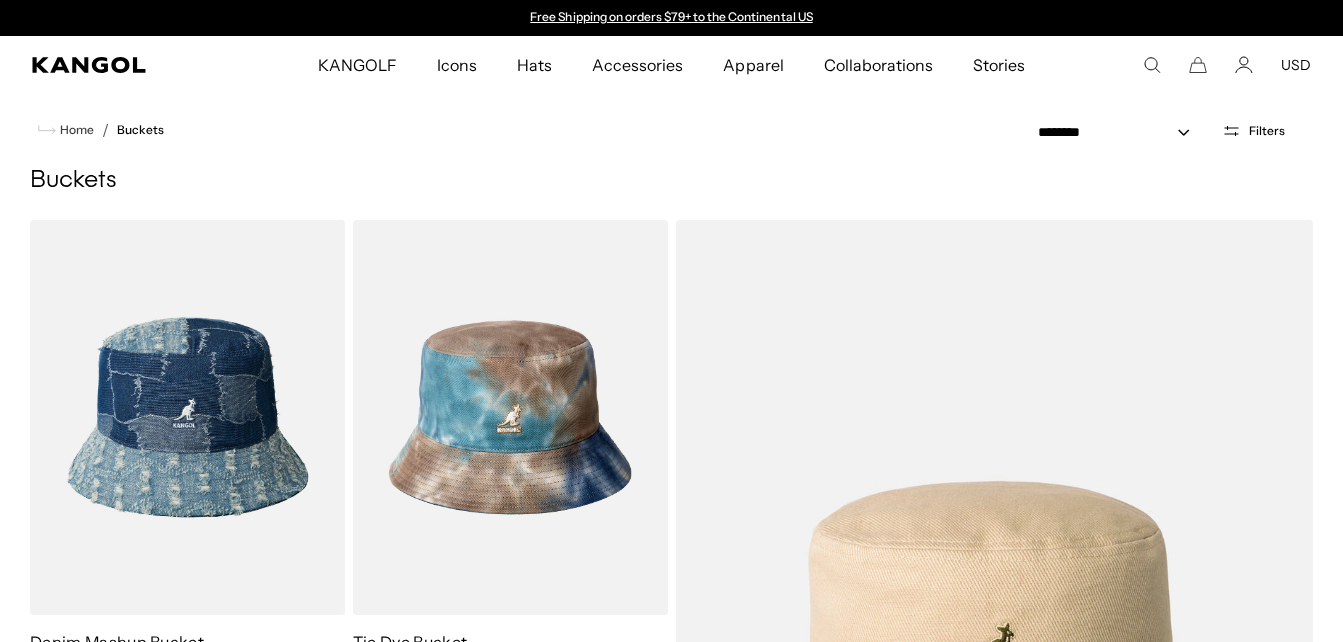 scroll, scrollTop: 0, scrollLeft: 0, axis: both 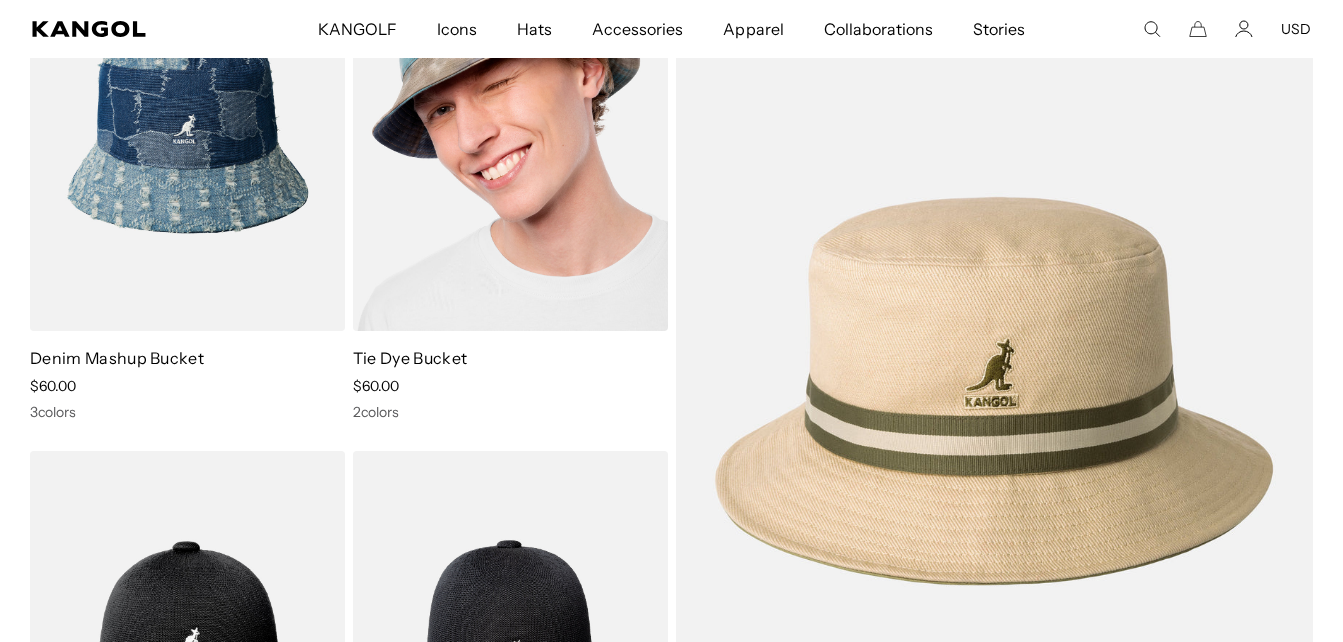 click at bounding box center (510, 133) 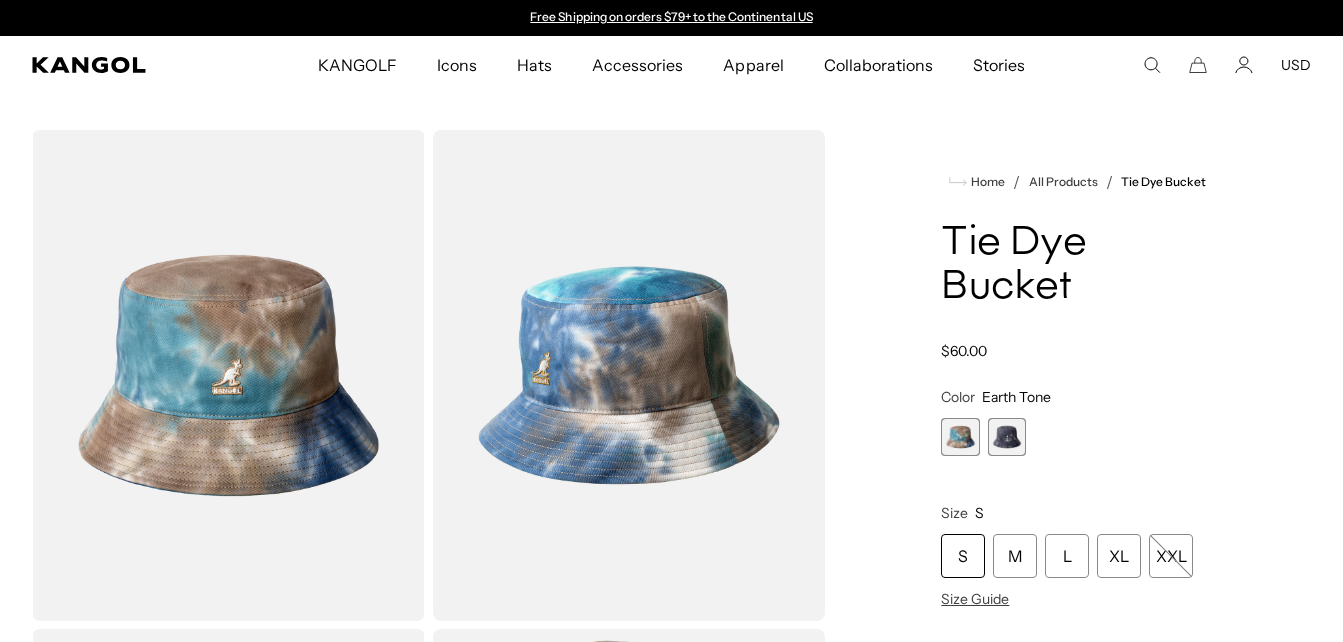 scroll, scrollTop: 0, scrollLeft: 0, axis: both 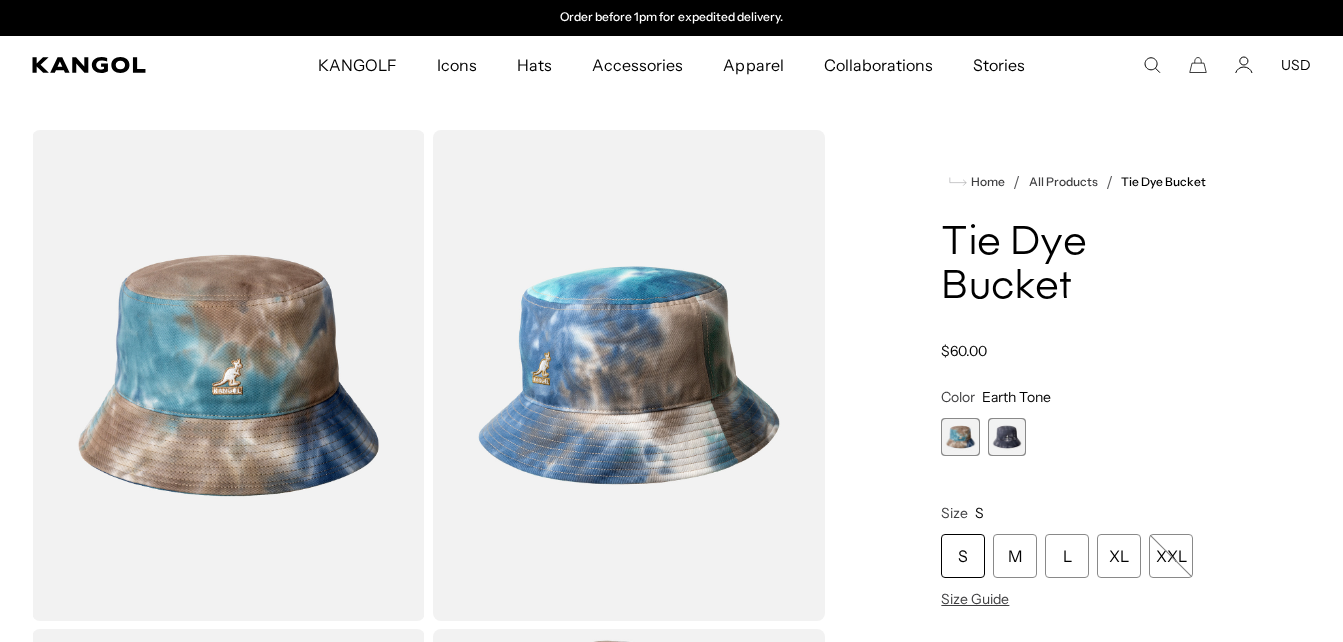 click at bounding box center [1007, 437] 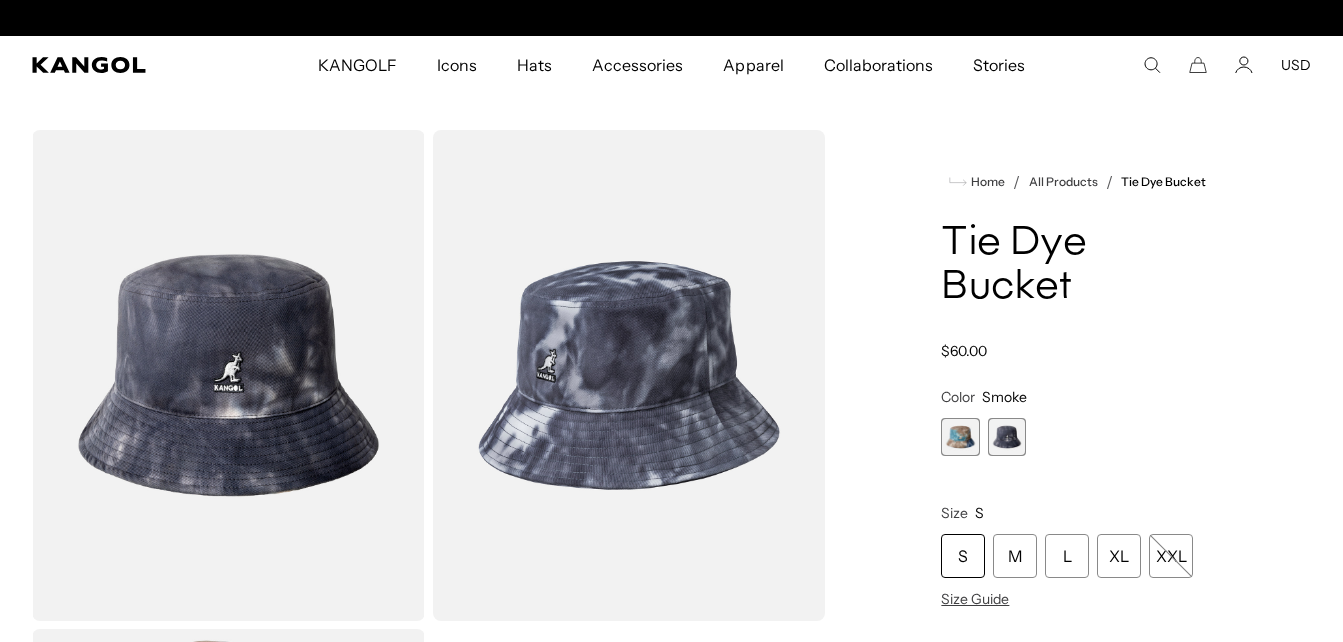 scroll, scrollTop: 0, scrollLeft: 0, axis: both 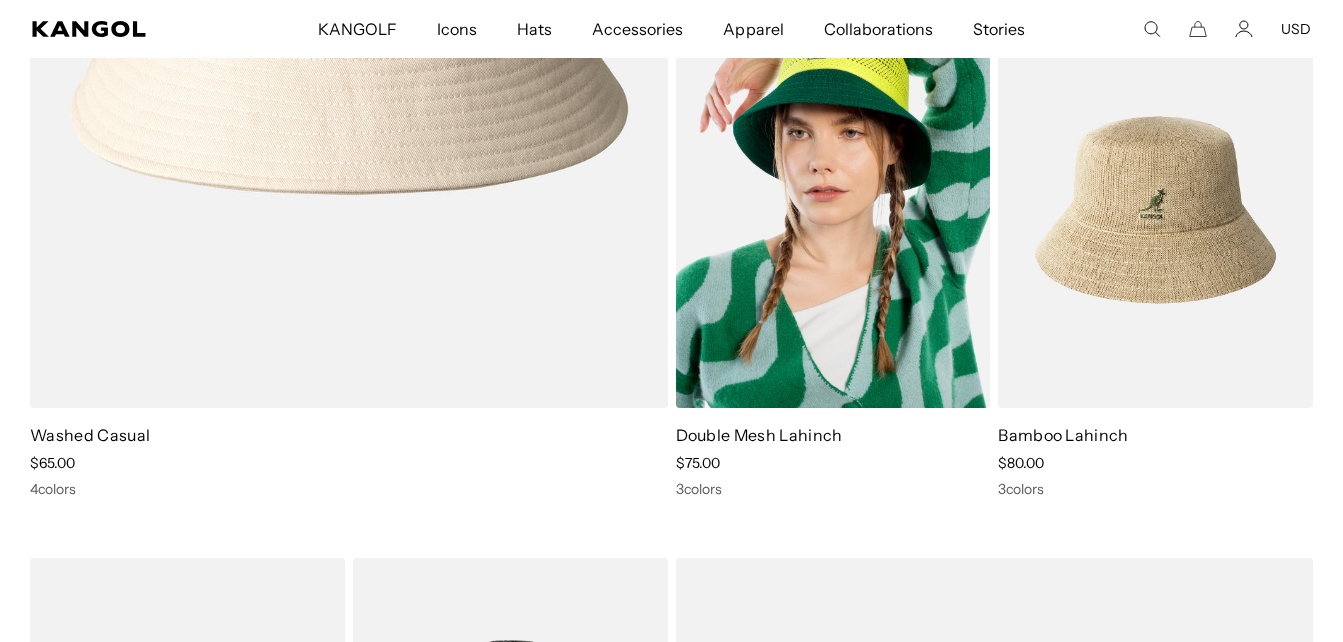click at bounding box center (833, 209) 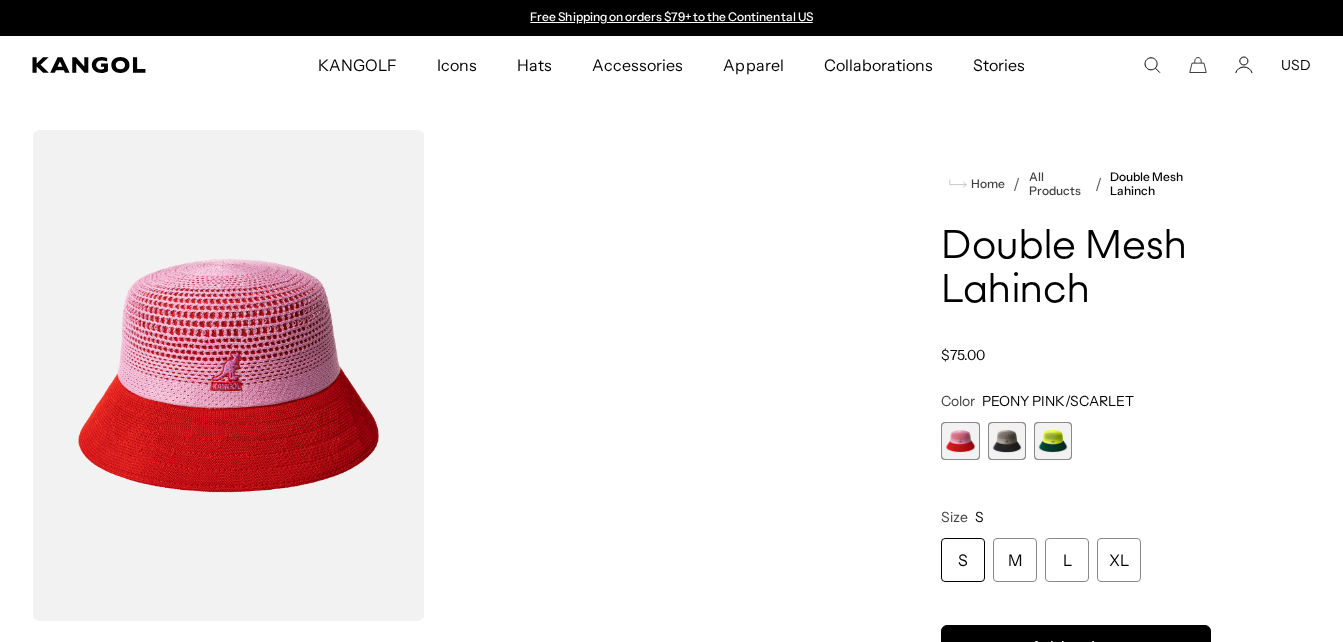 scroll, scrollTop: 0, scrollLeft: 0, axis: both 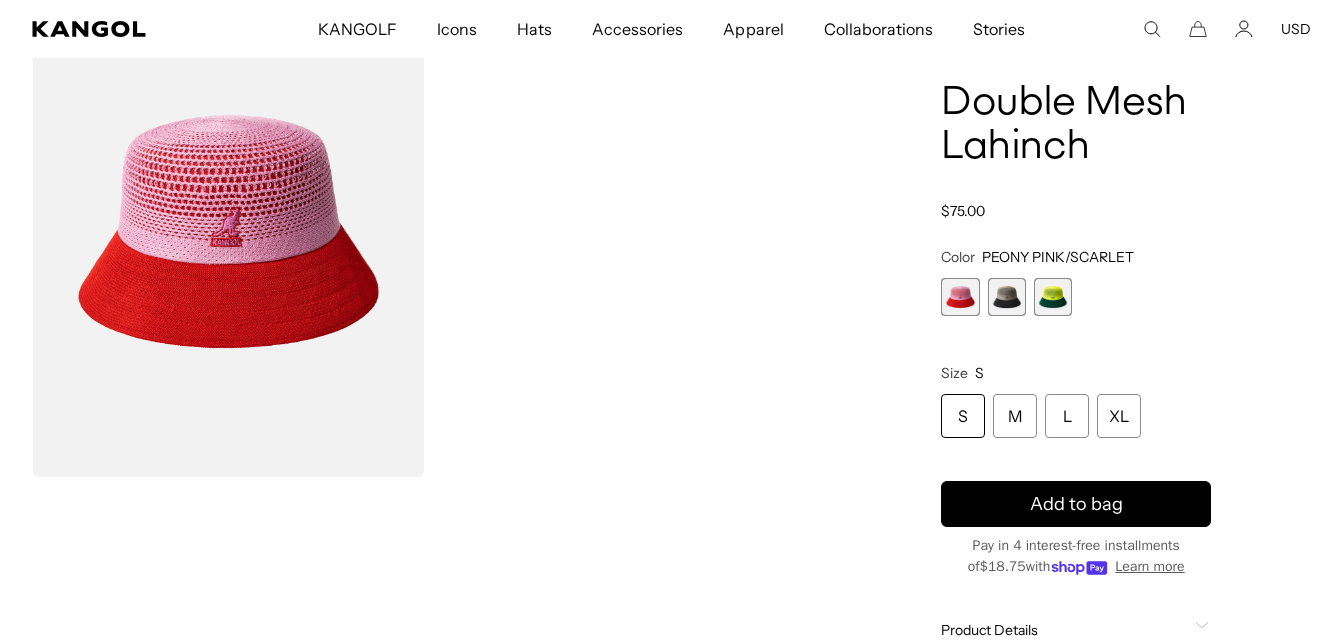 click at bounding box center (1007, 297) 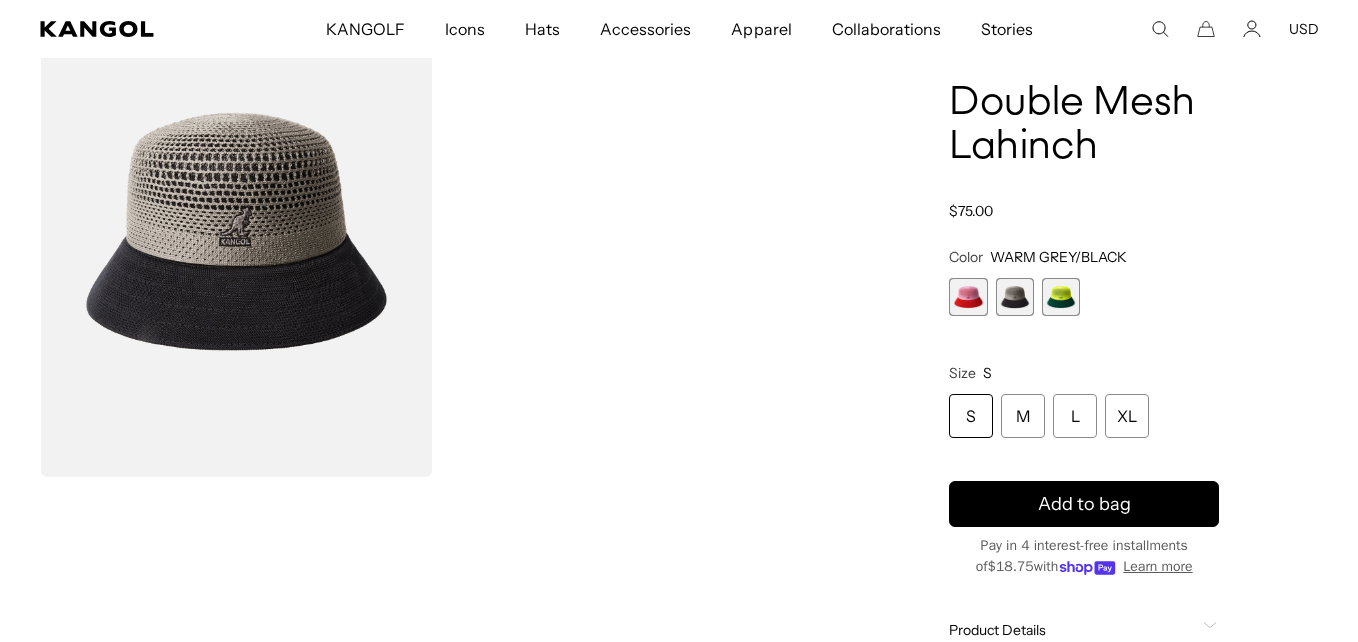 scroll, scrollTop: 0, scrollLeft: 412, axis: horizontal 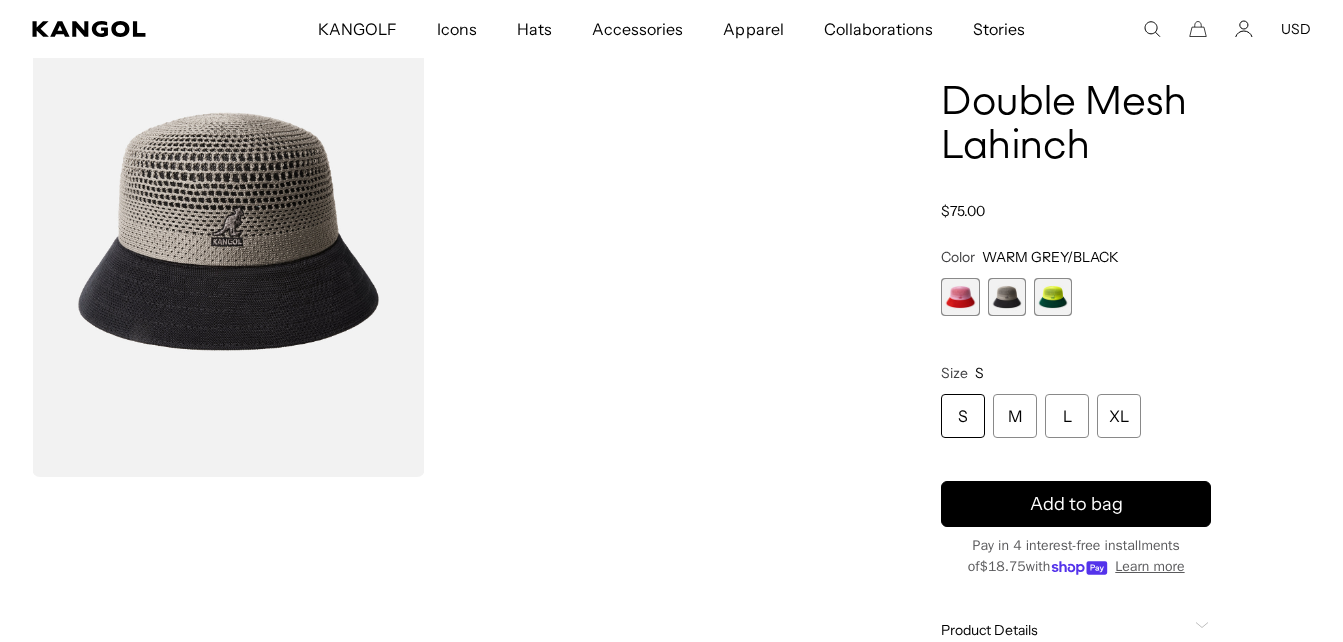 click at bounding box center [1053, 297] 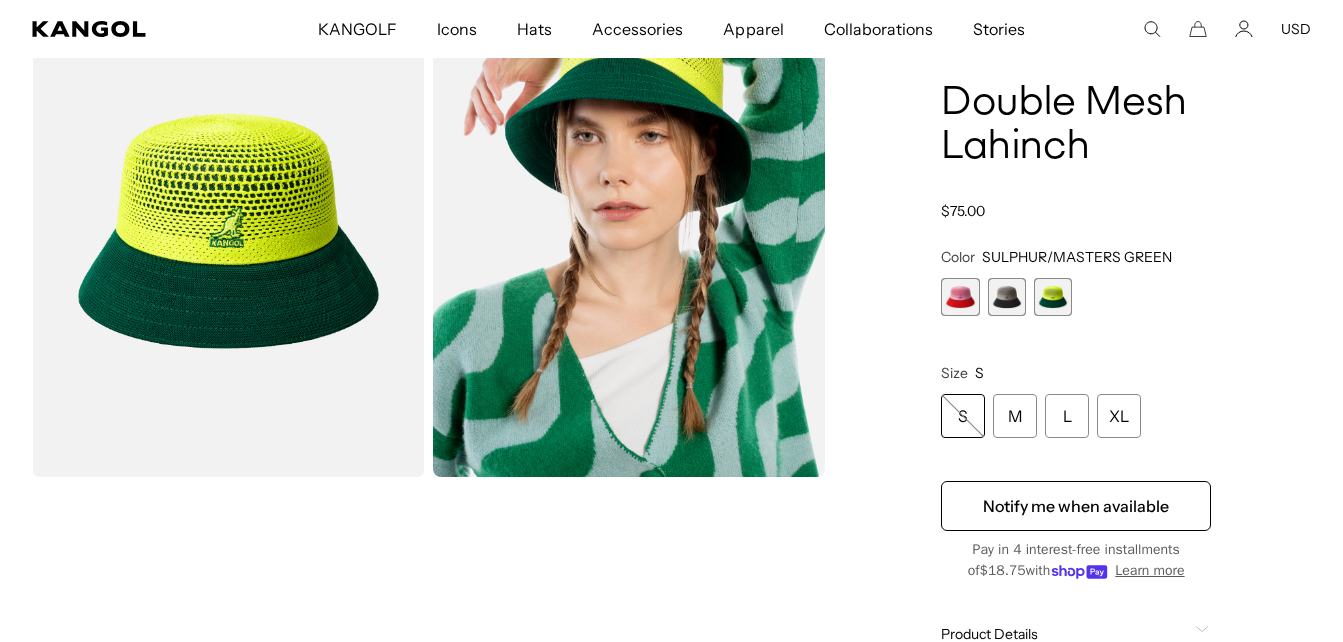 click at bounding box center [228, 231] 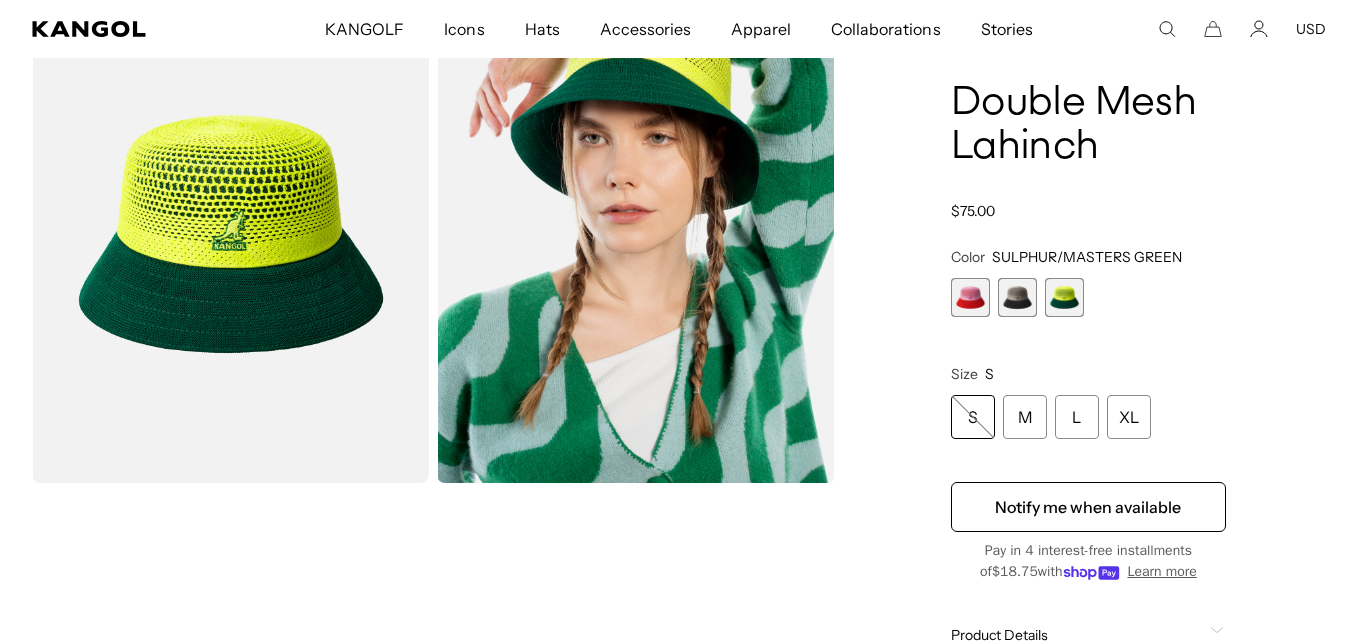 scroll, scrollTop: 0, scrollLeft: 0, axis: both 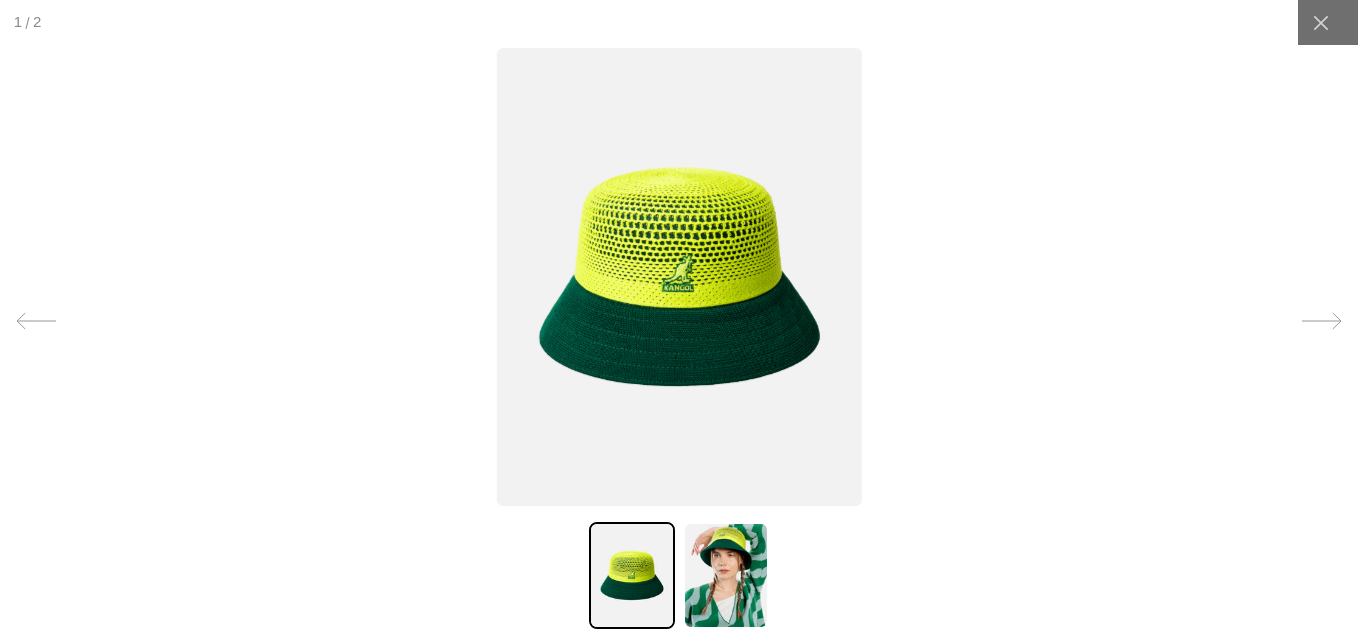 click at bounding box center [678, 277] 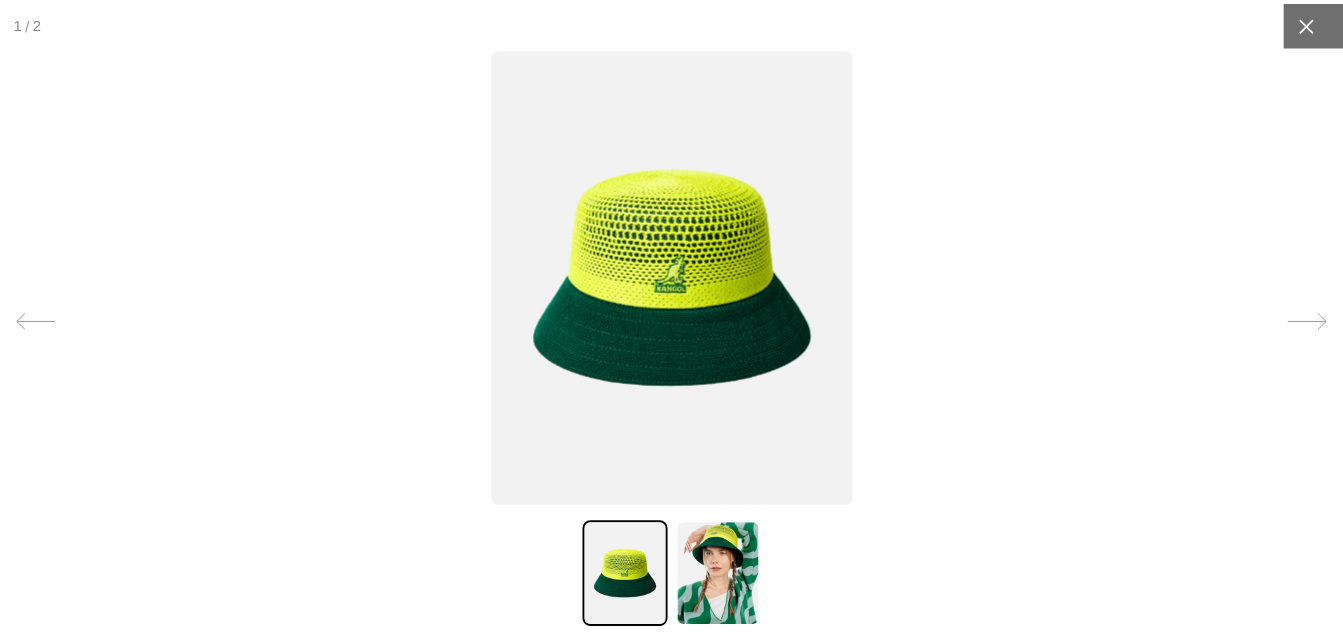 scroll, scrollTop: 0, scrollLeft: 412, axis: horizontal 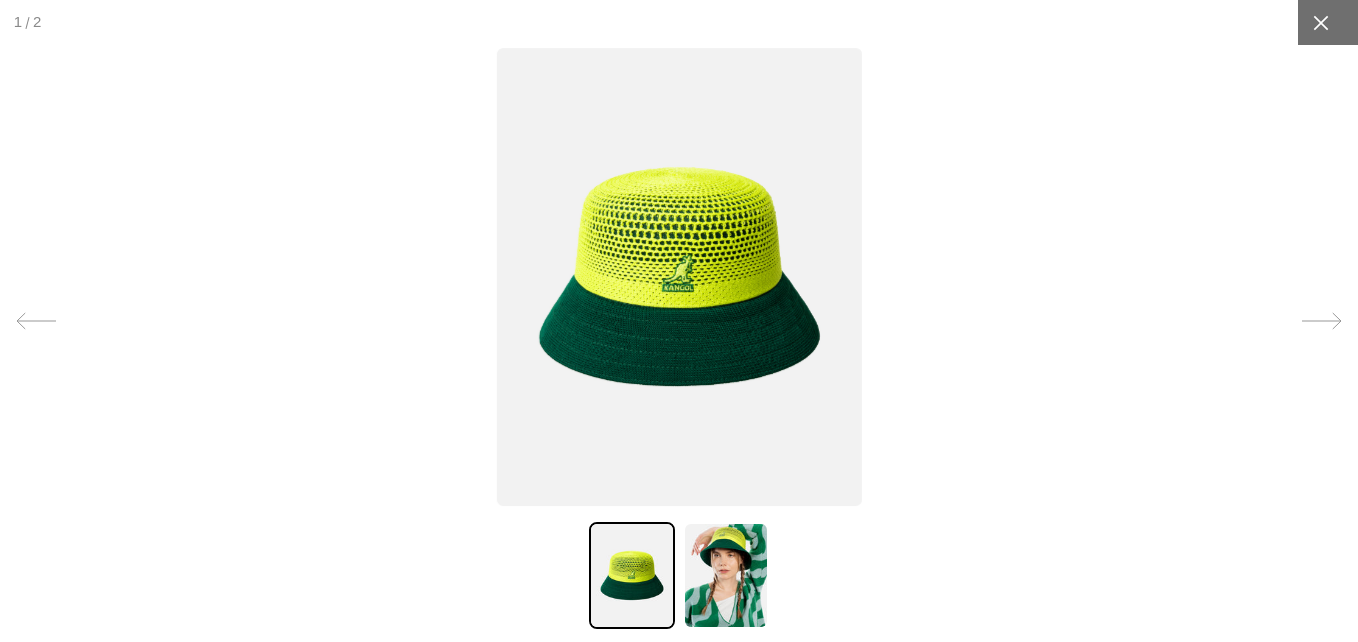 click at bounding box center (1320, 22) 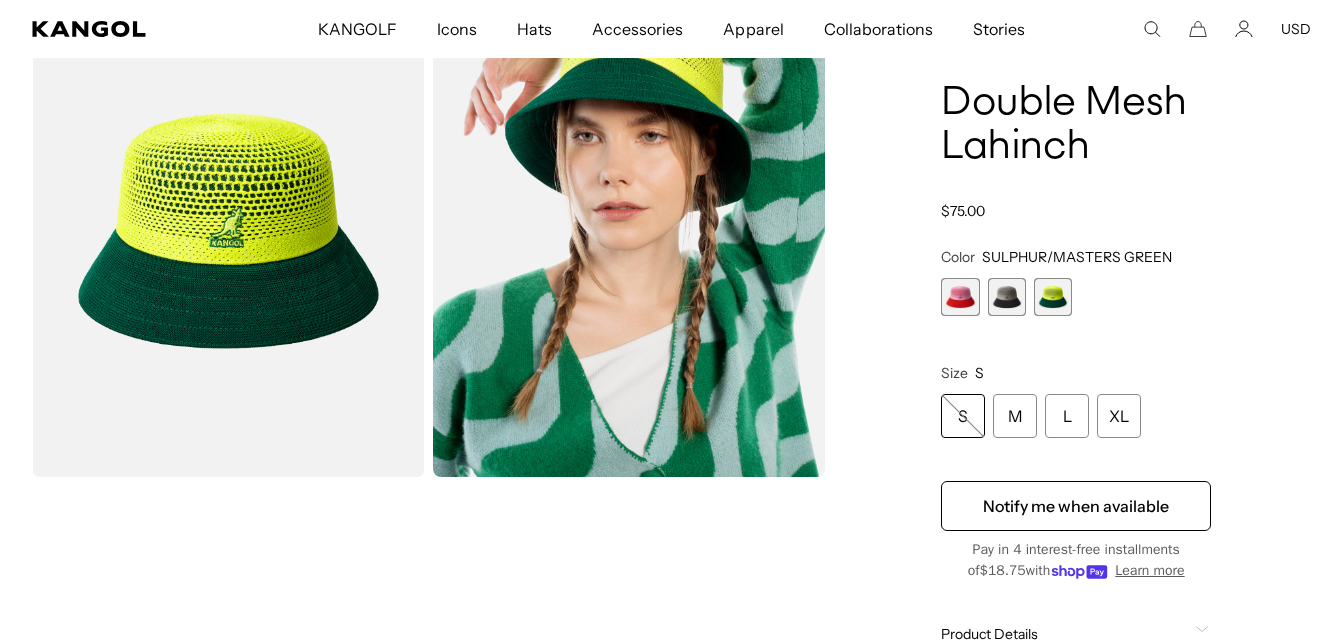 scroll, scrollTop: 0, scrollLeft: 412, axis: horizontal 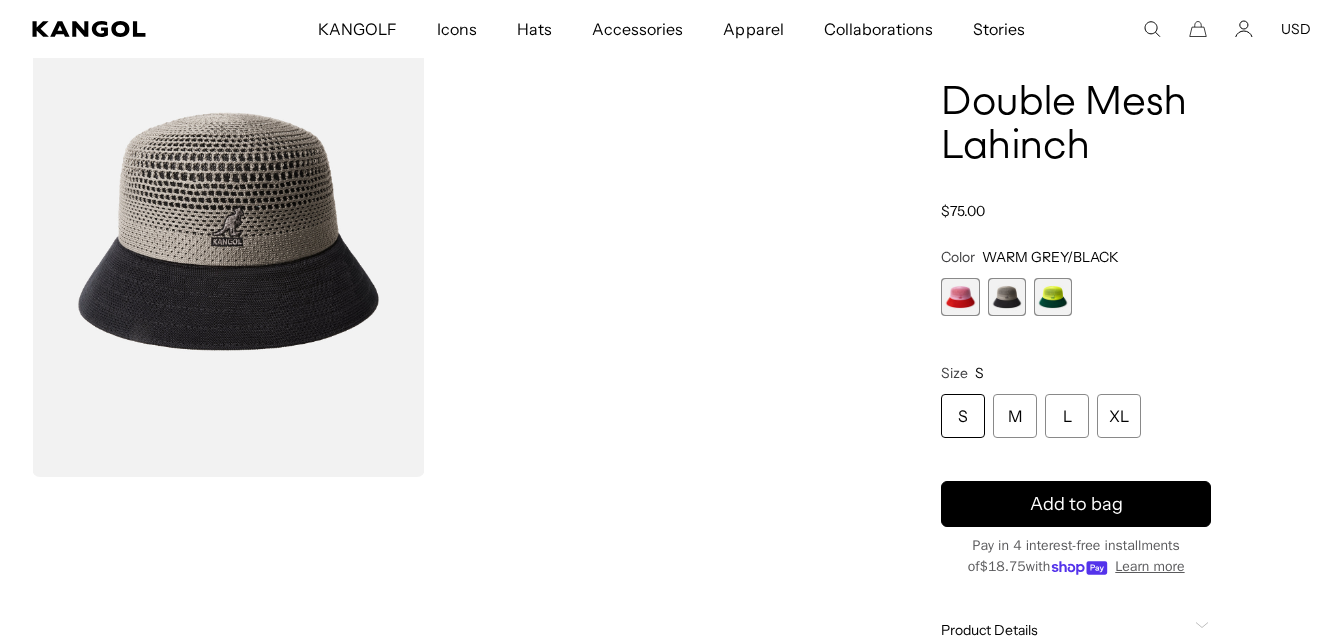 click at bounding box center [960, 297] 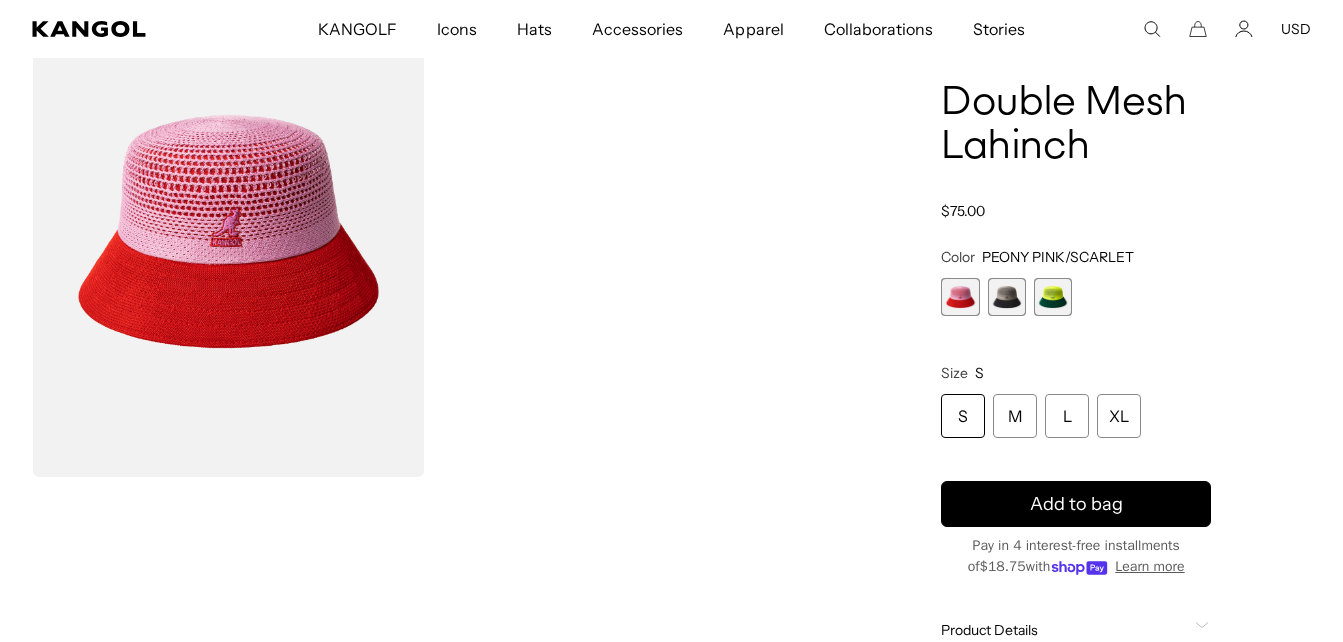 scroll, scrollTop: 439, scrollLeft: 0, axis: vertical 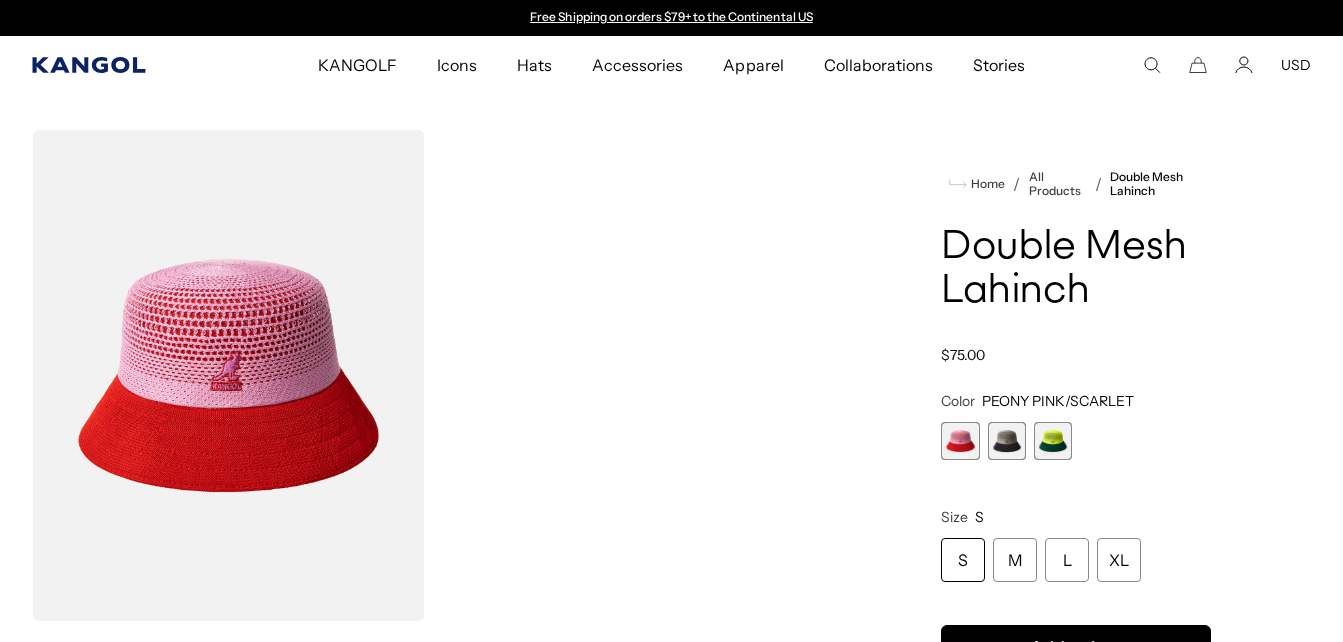 click 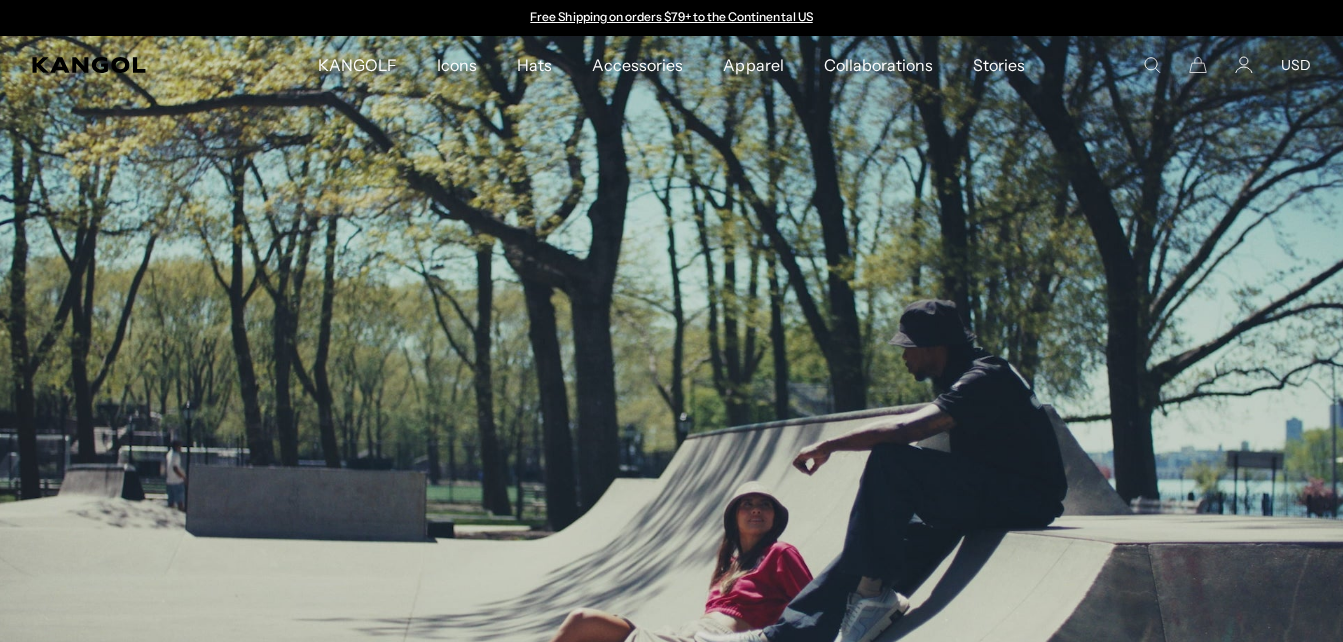 scroll, scrollTop: 0, scrollLeft: 0, axis: both 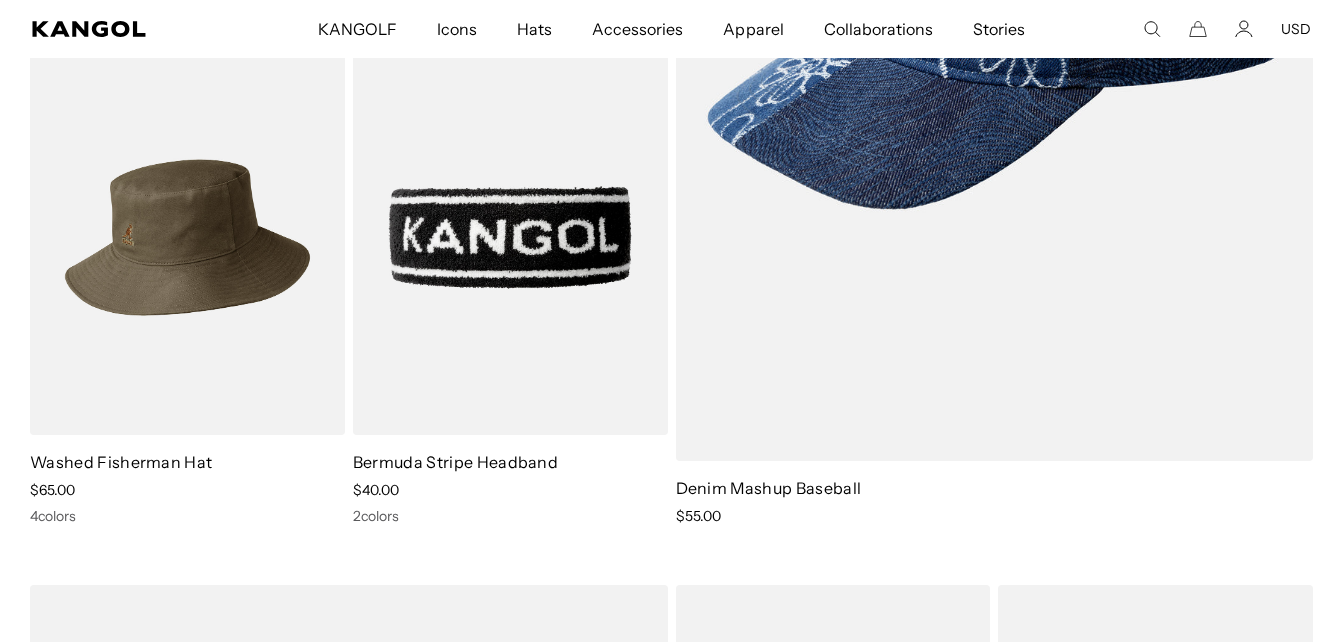 click at bounding box center [187, 237] 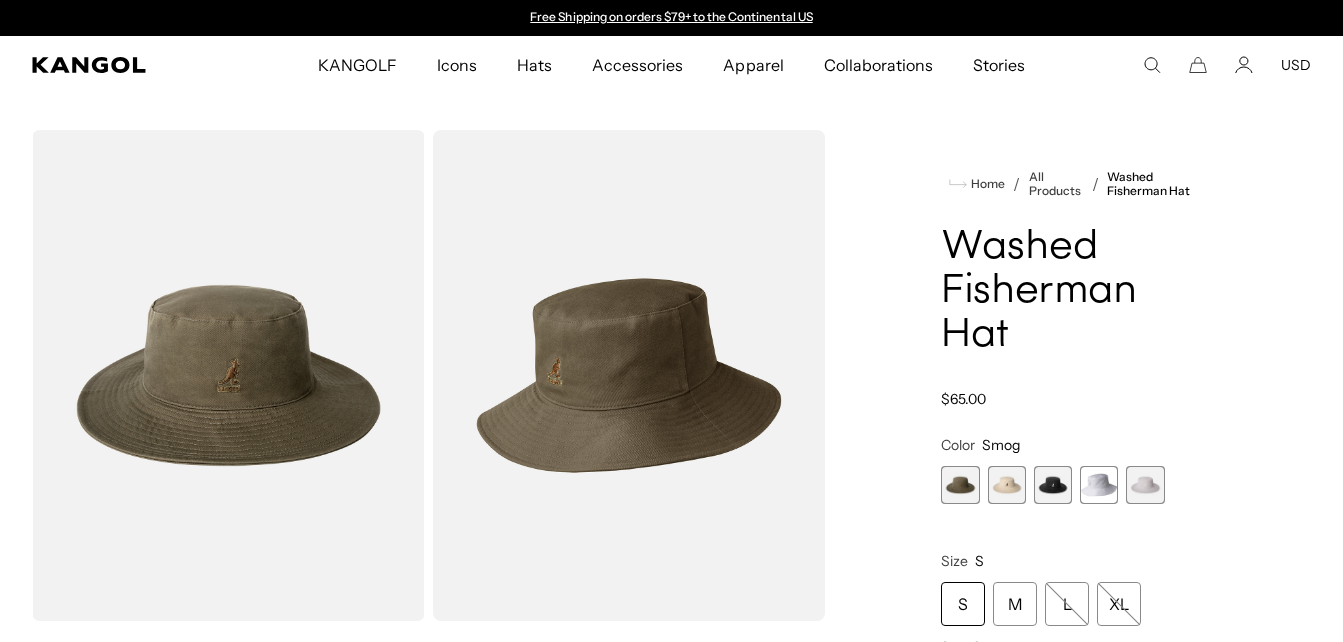 scroll, scrollTop: 0, scrollLeft: 0, axis: both 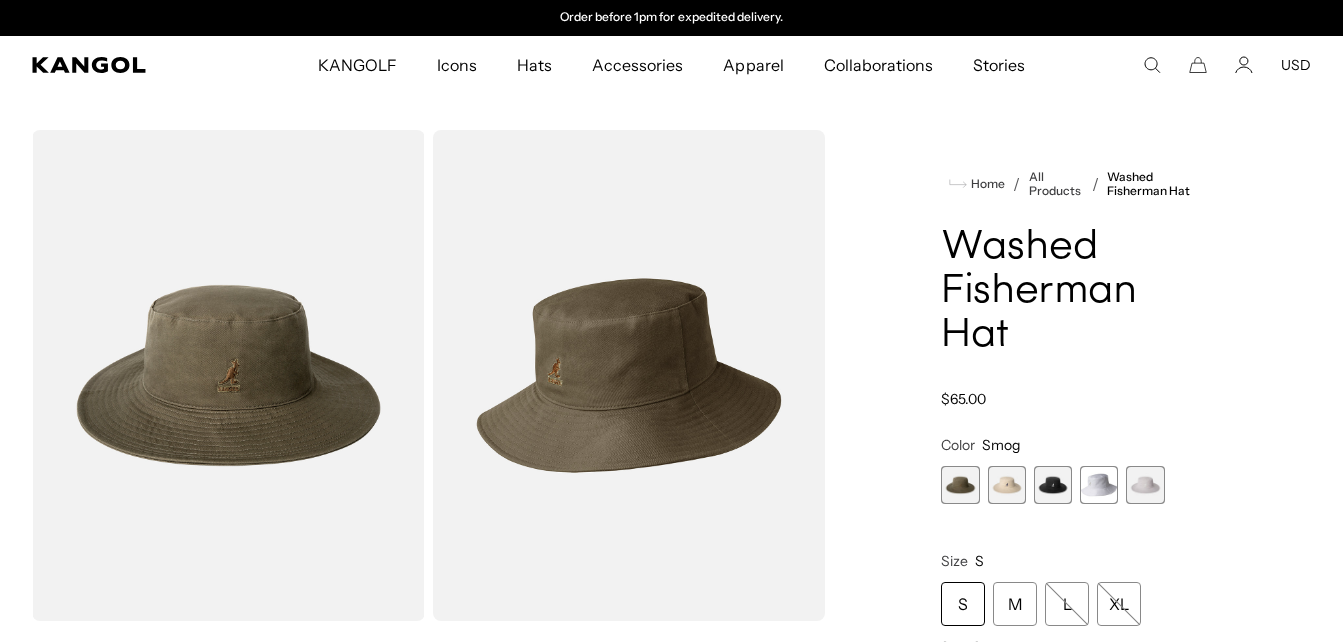 click at bounding box center [1007, 485] 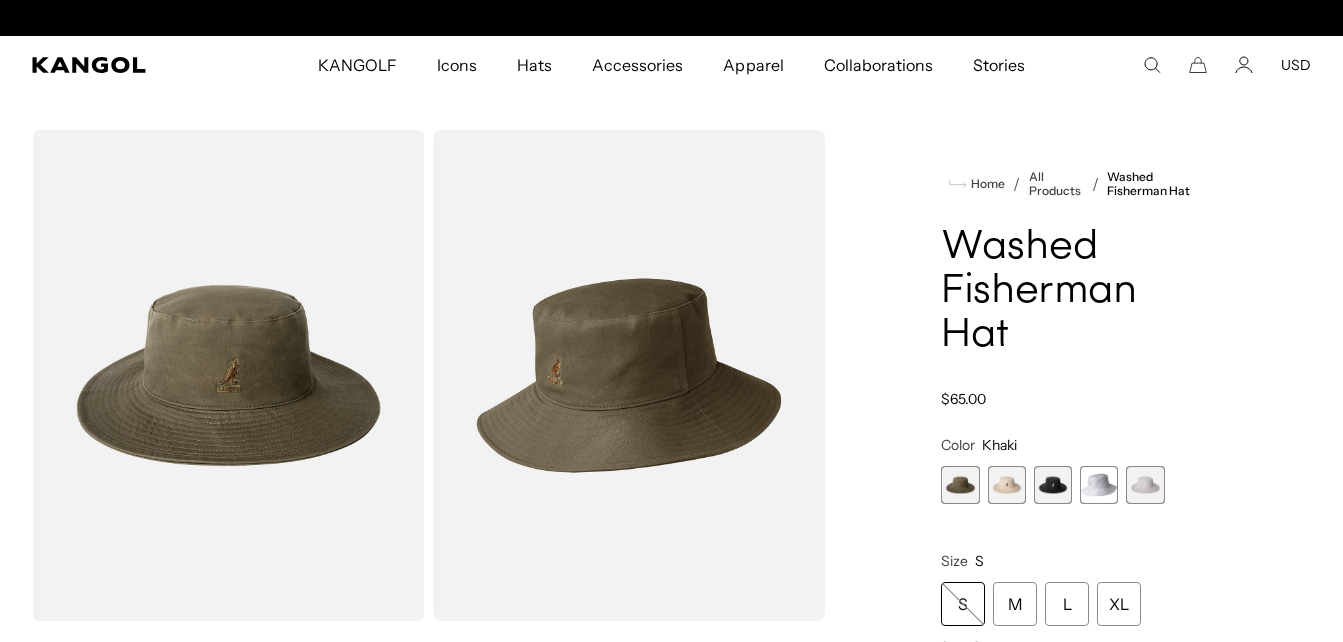 scroll, scrollTop: 0, scrollLeft: 0, axis: both 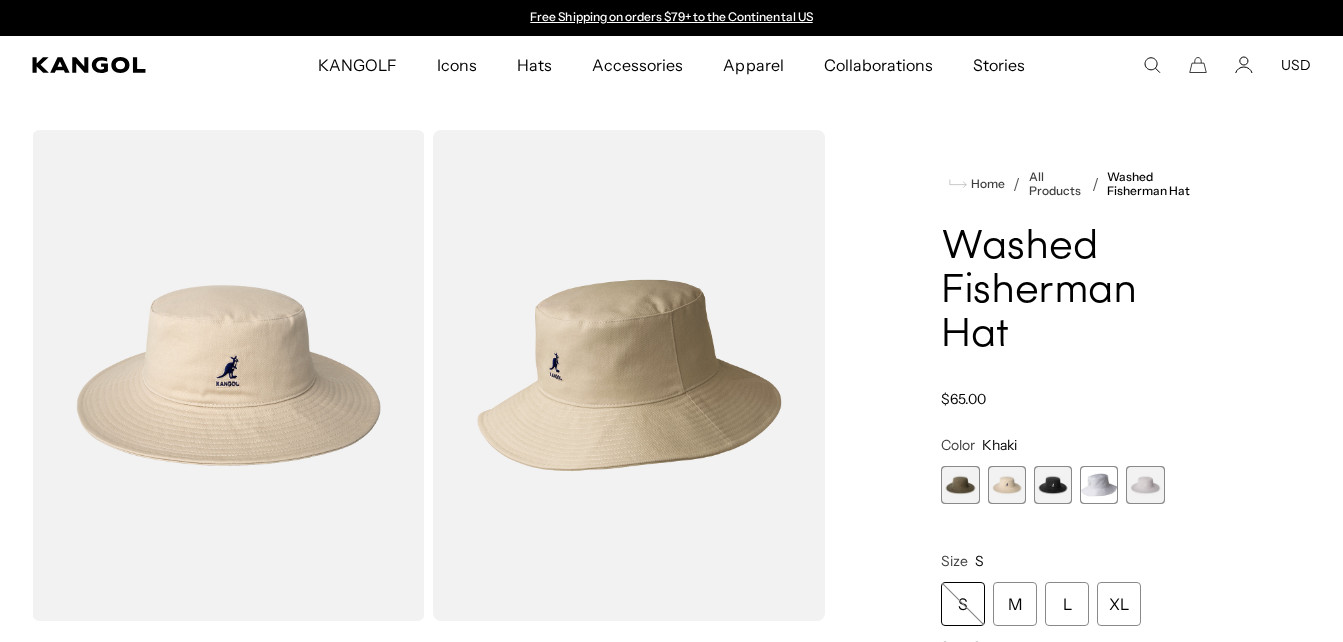click at bounding box center [1053, 485] 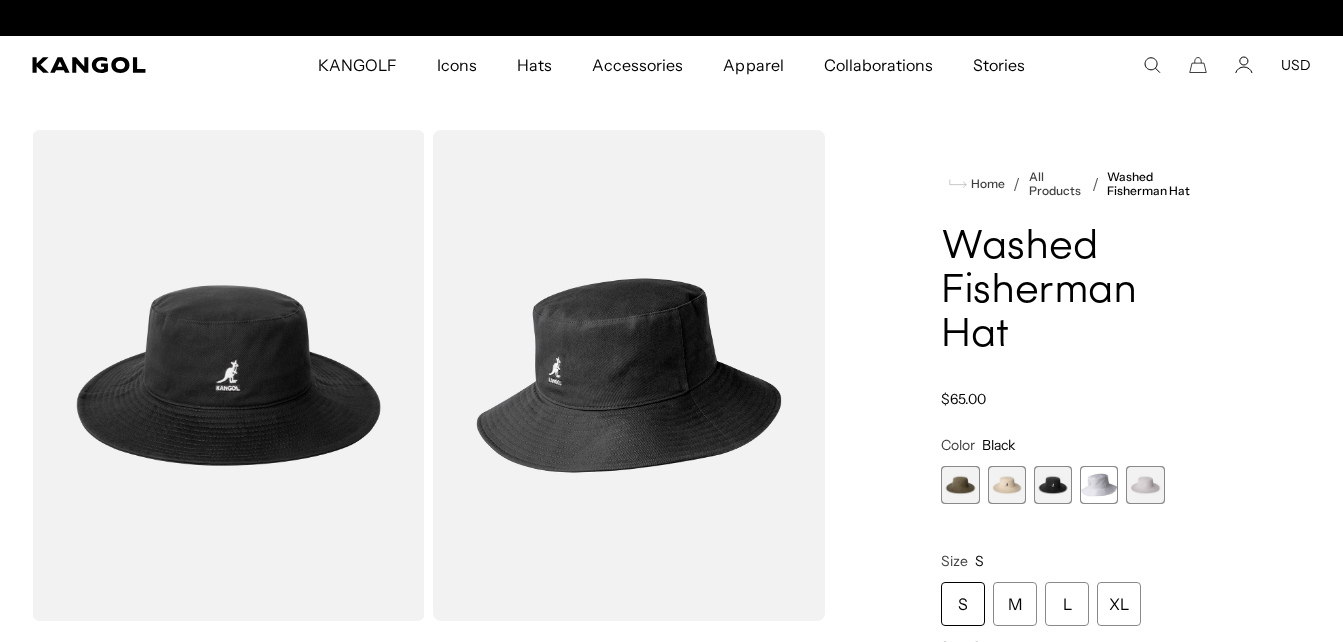 scroll, scrollTop: 0, scrollLeft: 412, axis: horizontal 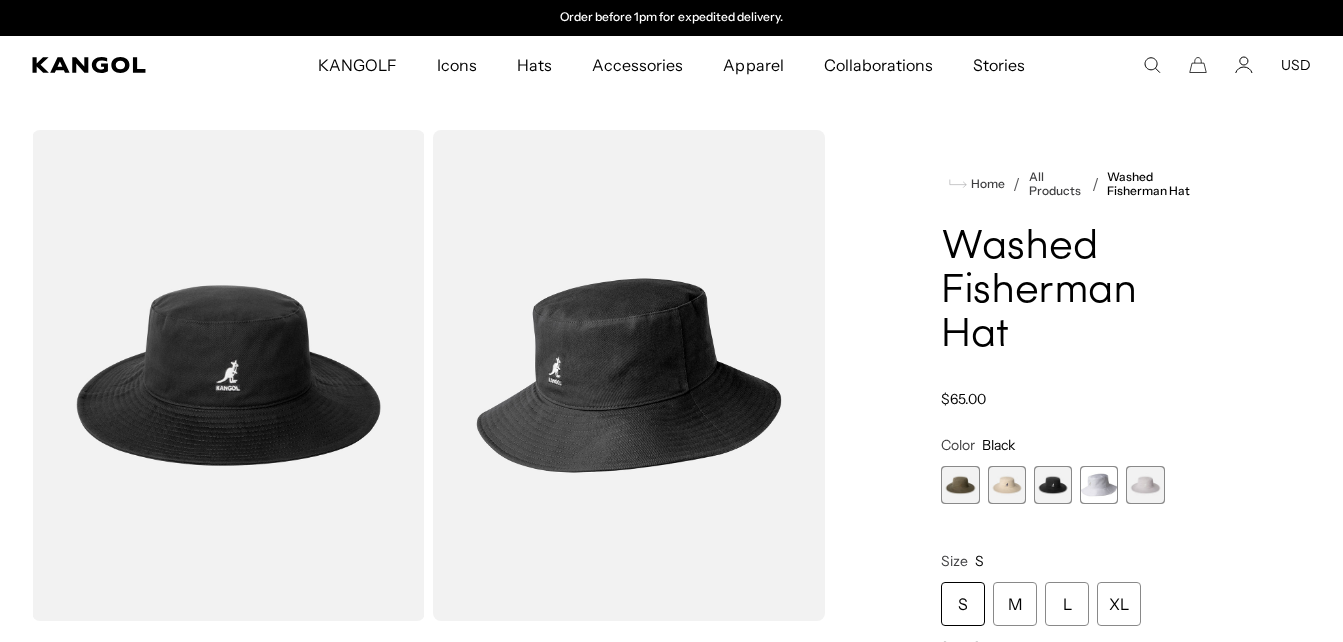 click at bounding box center (1099, 485) 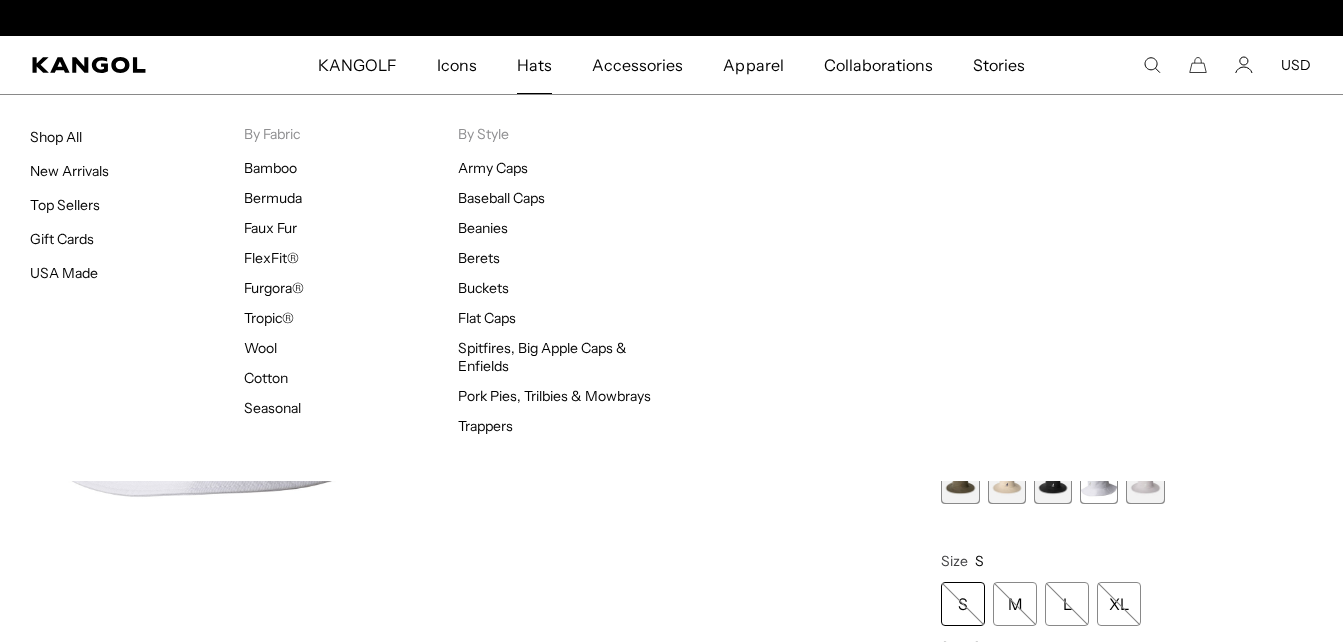 scroll, scrollTop: 0, scrollLeft: 0, axis: both 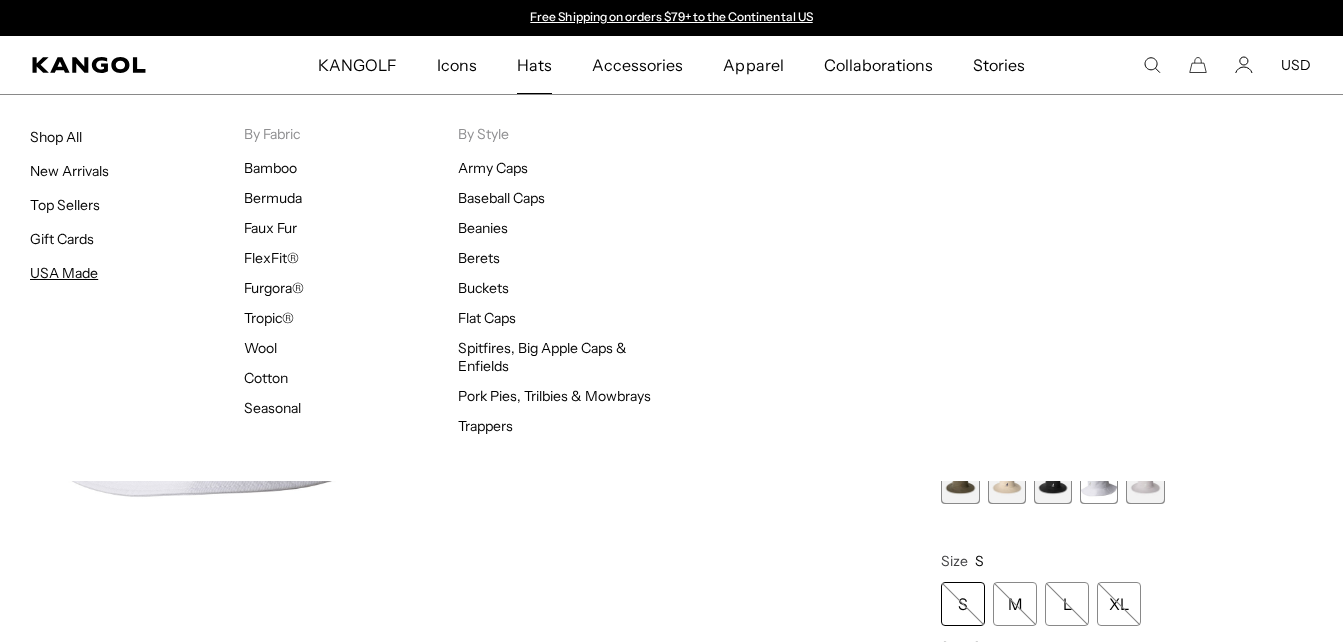 click on "USA Made" at bounding box center (64, 273) 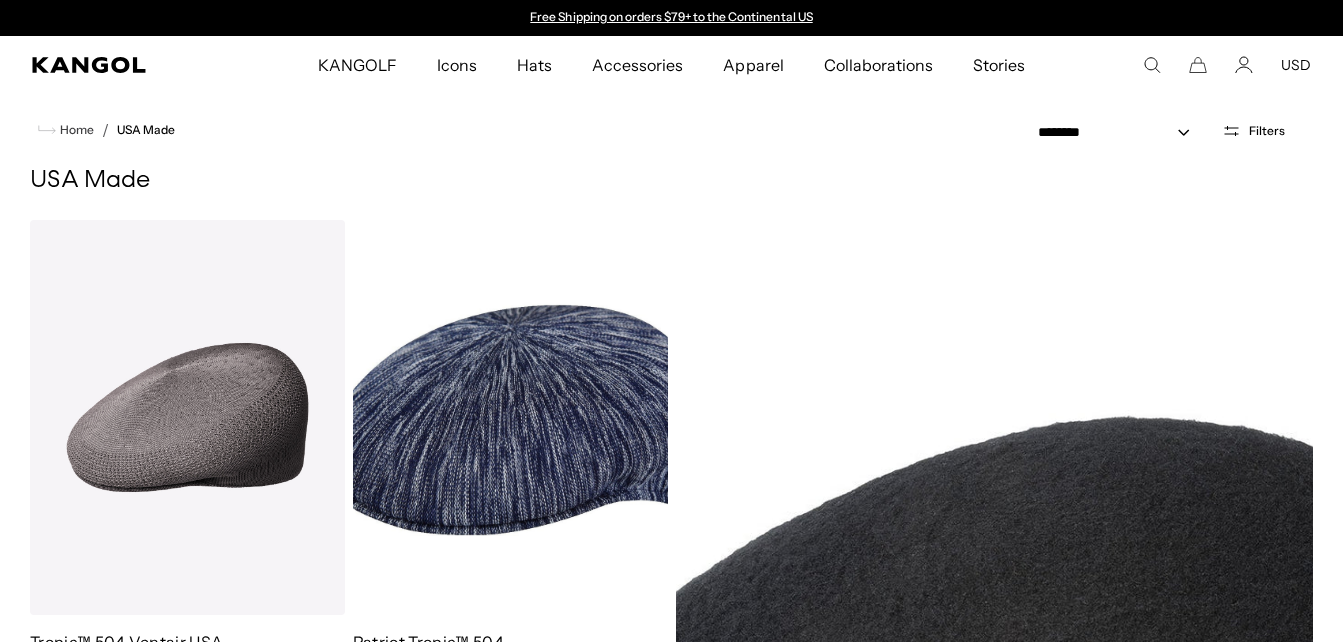 scroll, scrollTop: 0, scrollLeft: 0, axis: both 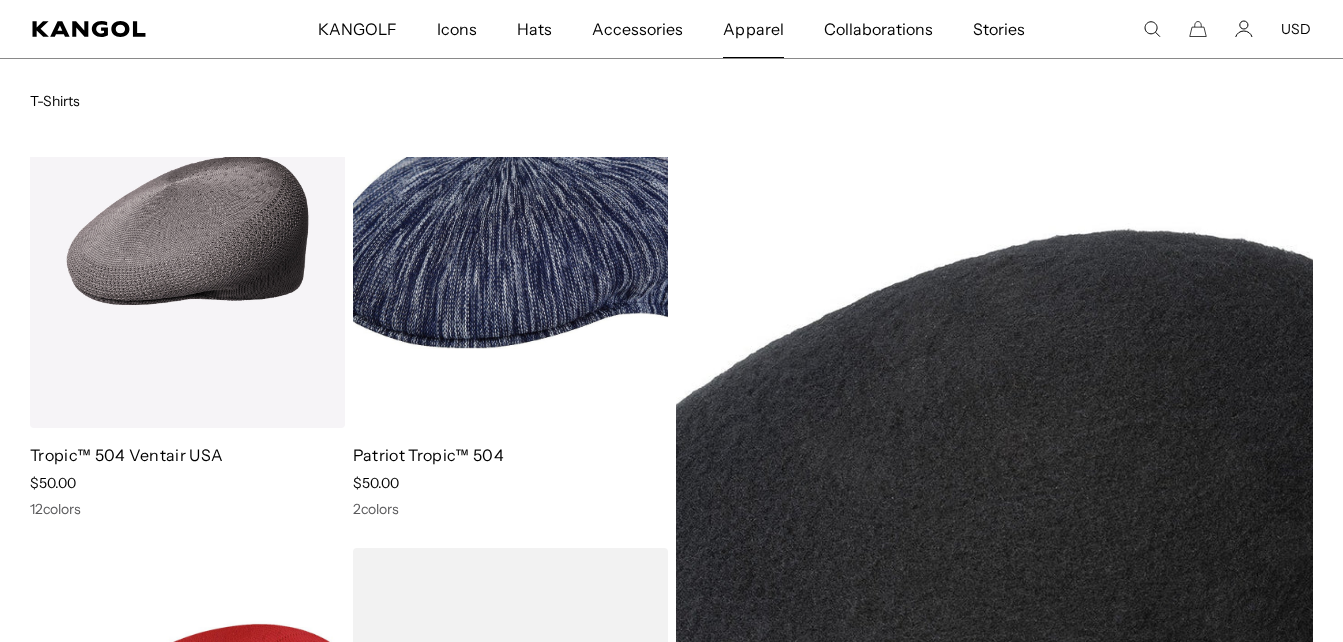 click on "Apparel" at bounding box center [753, 29] 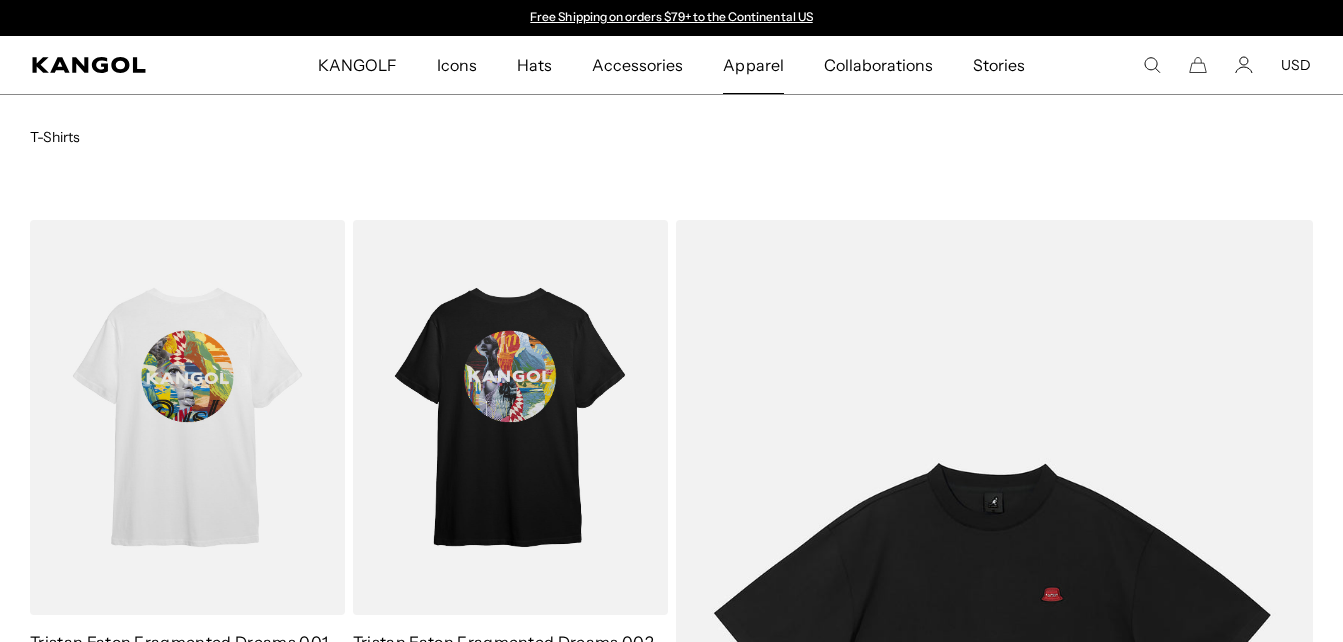 scroll, scrollTop: 0, scrollLeft: 0, axis: both 